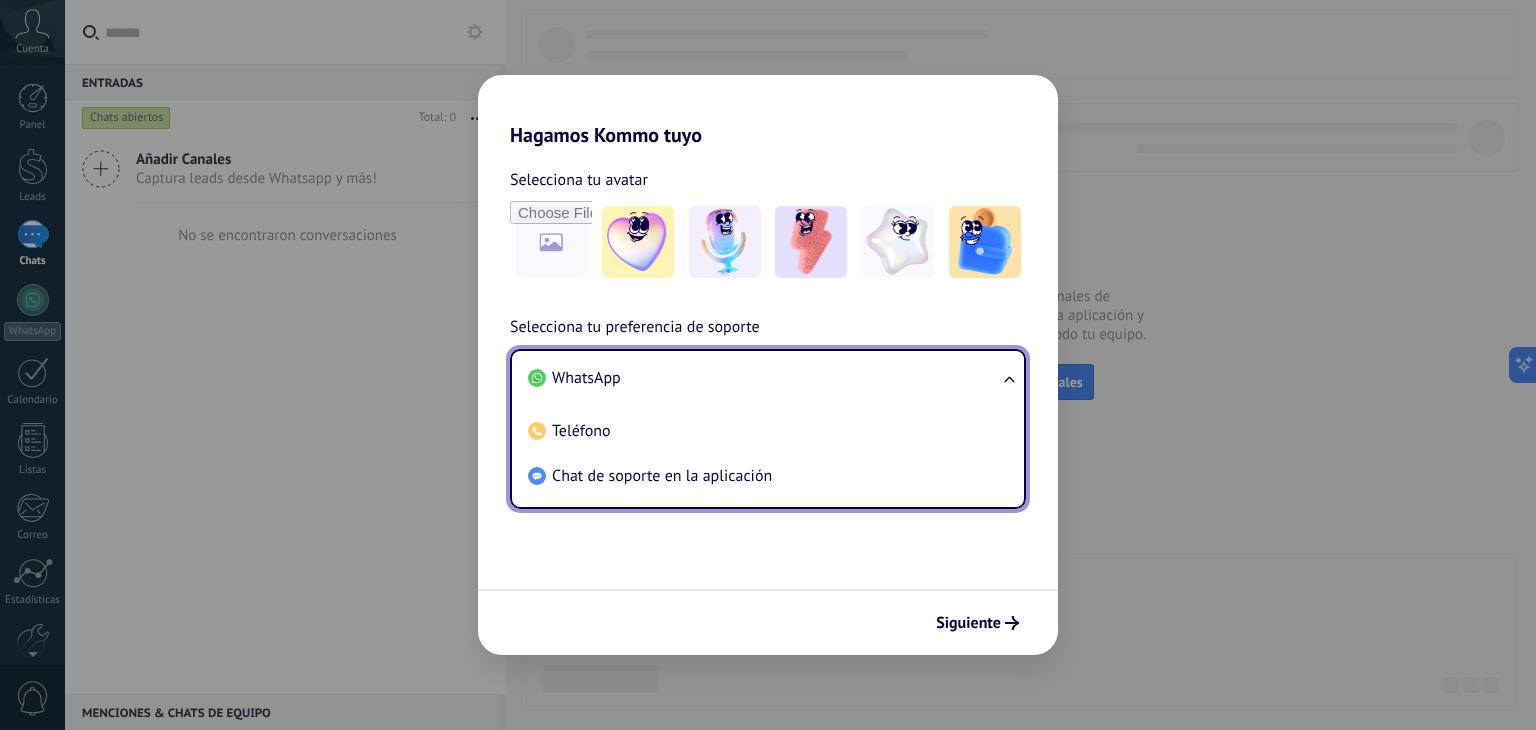 scroll, scrollTop: 0, scrollLeft: 0, axis: both 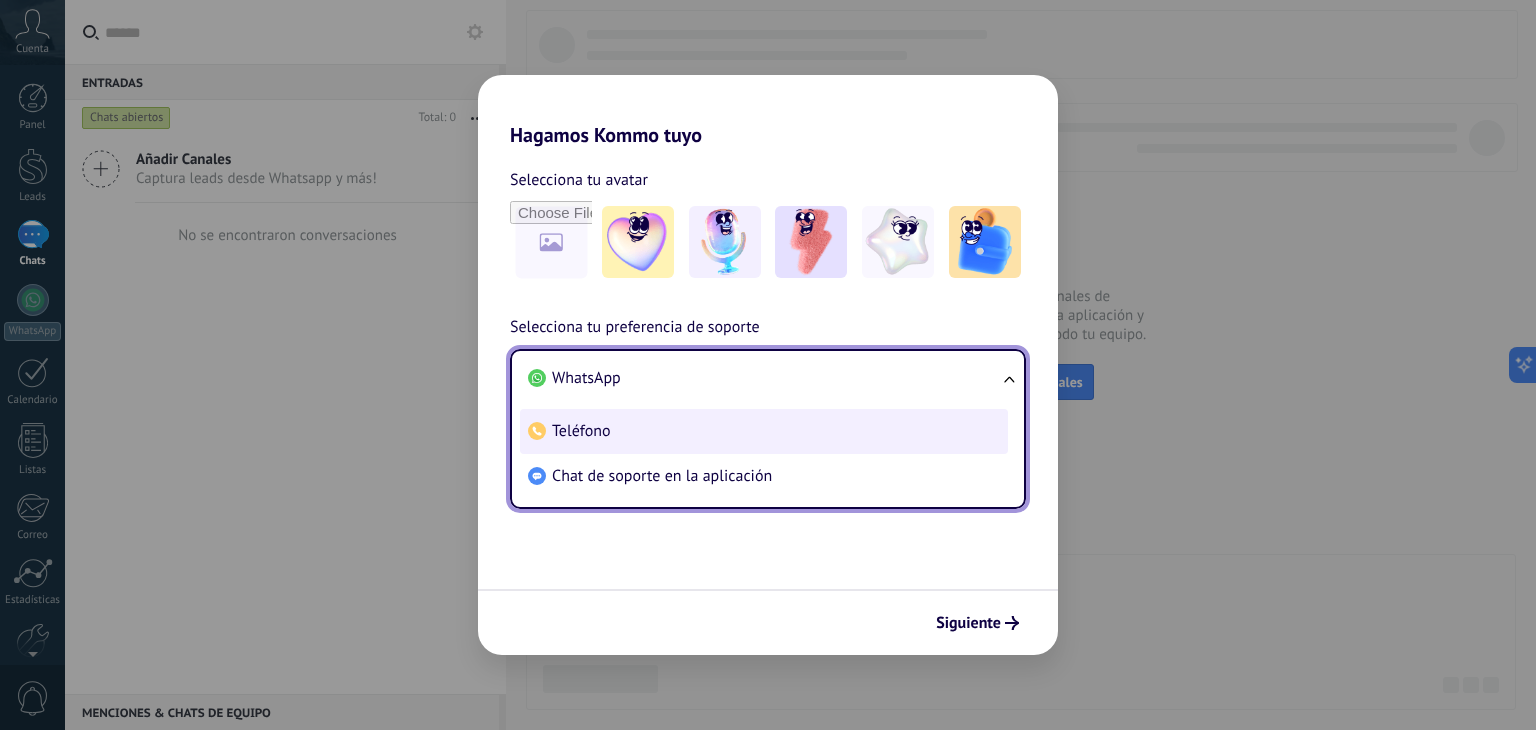 click on "Teléfono" at bounding box center [764, 431] 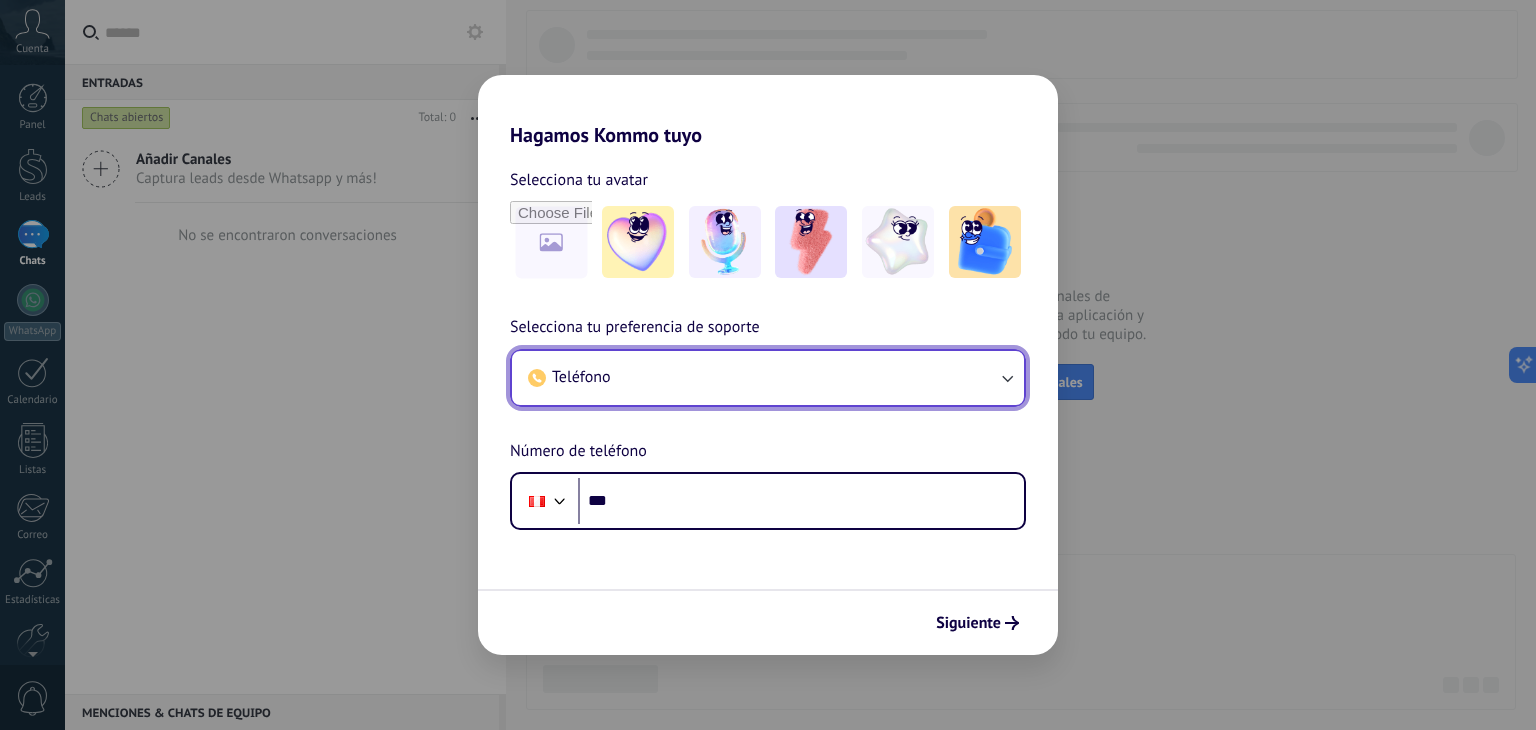 click on "Teléfono" at bounding box center [768, 378] 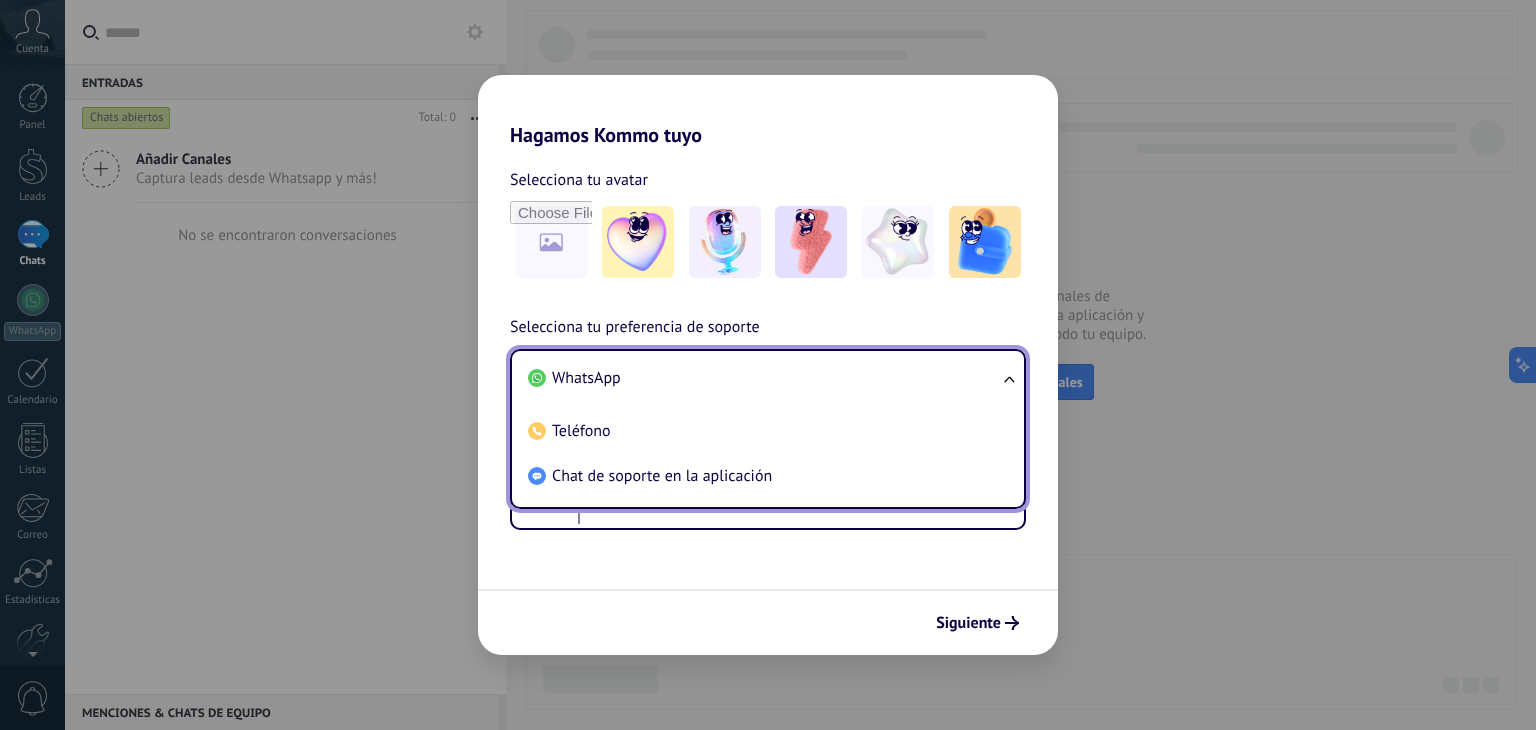 click on "WhatsApp" at bounding box center (764, 378) 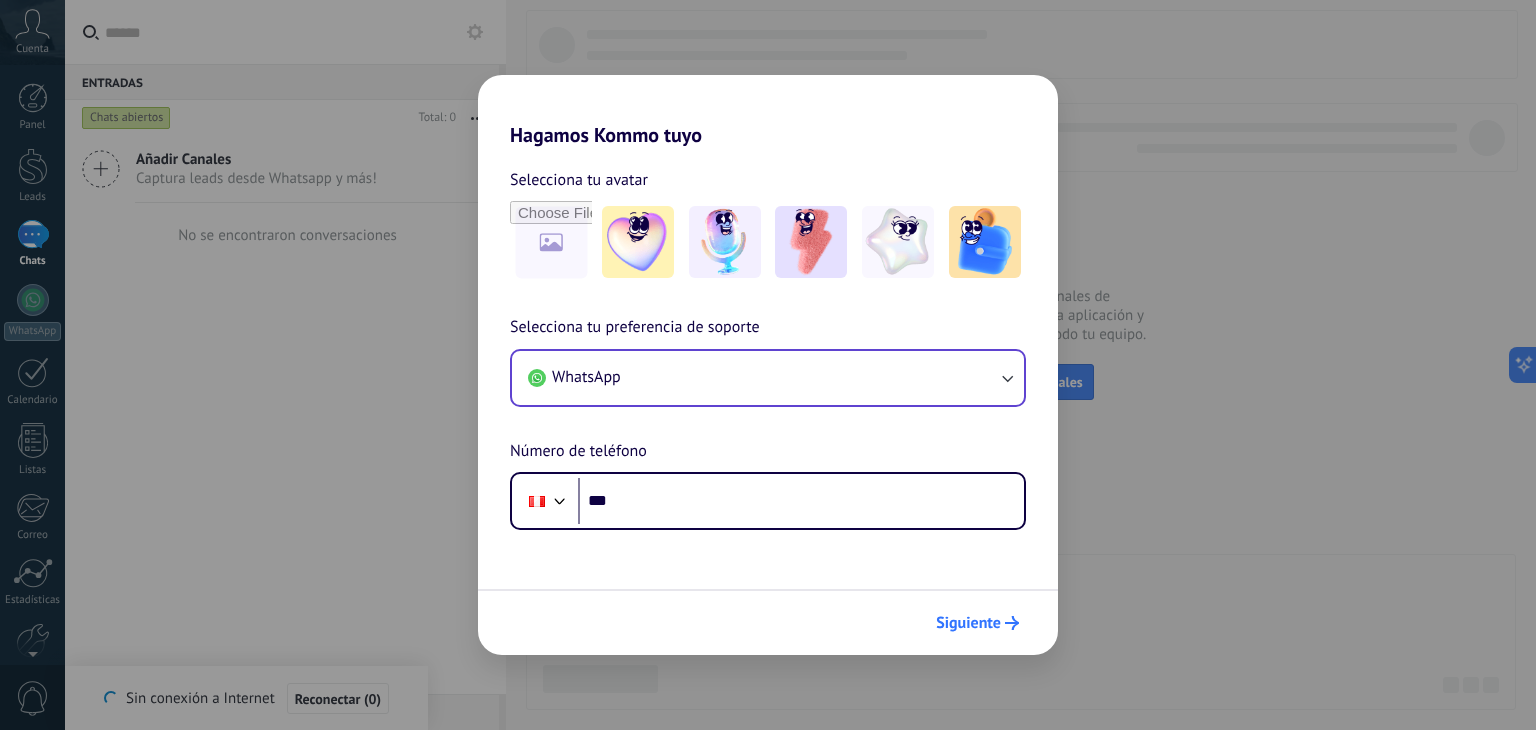 click on "Siguiente" at bounding box center [968, 623] 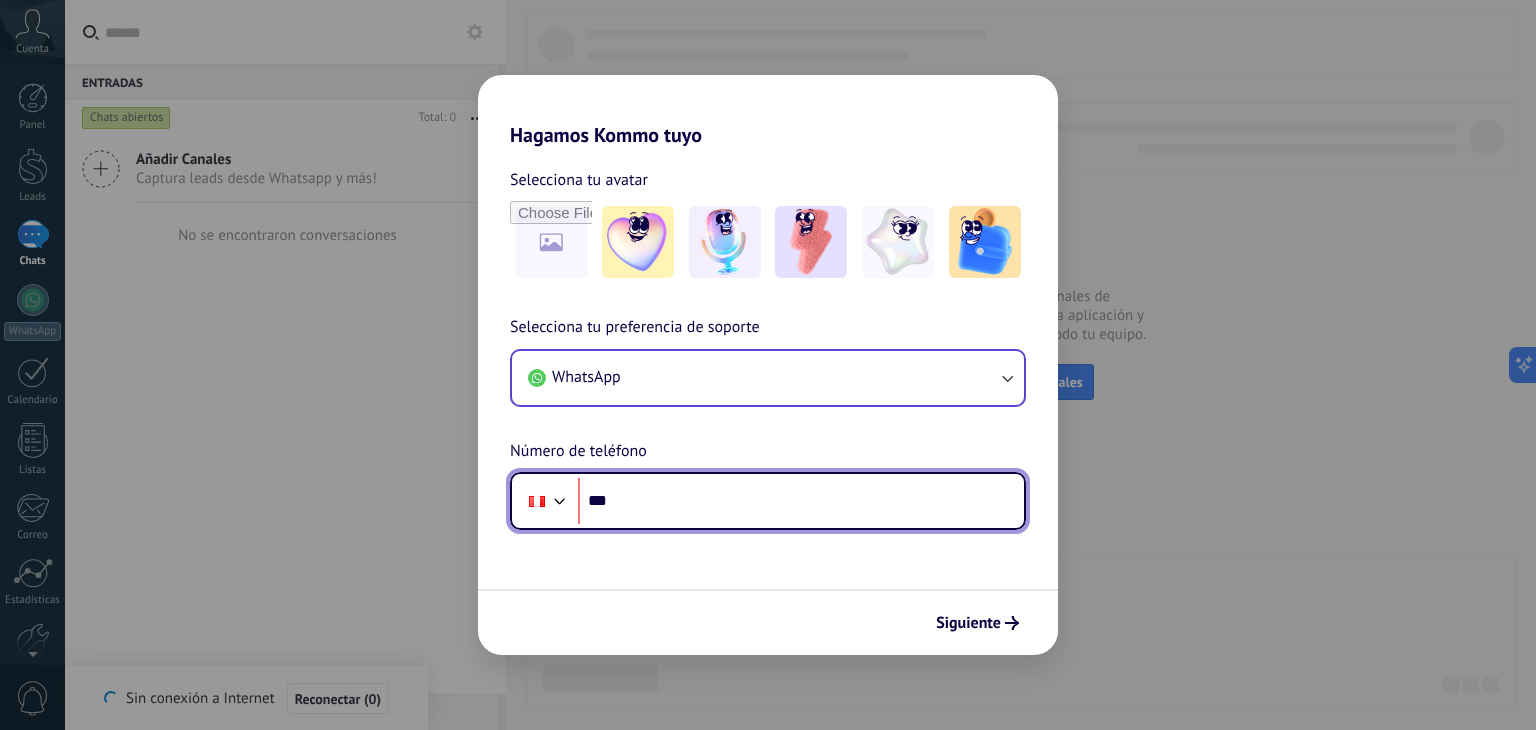 click on "***" at bounding box center [801, 501] 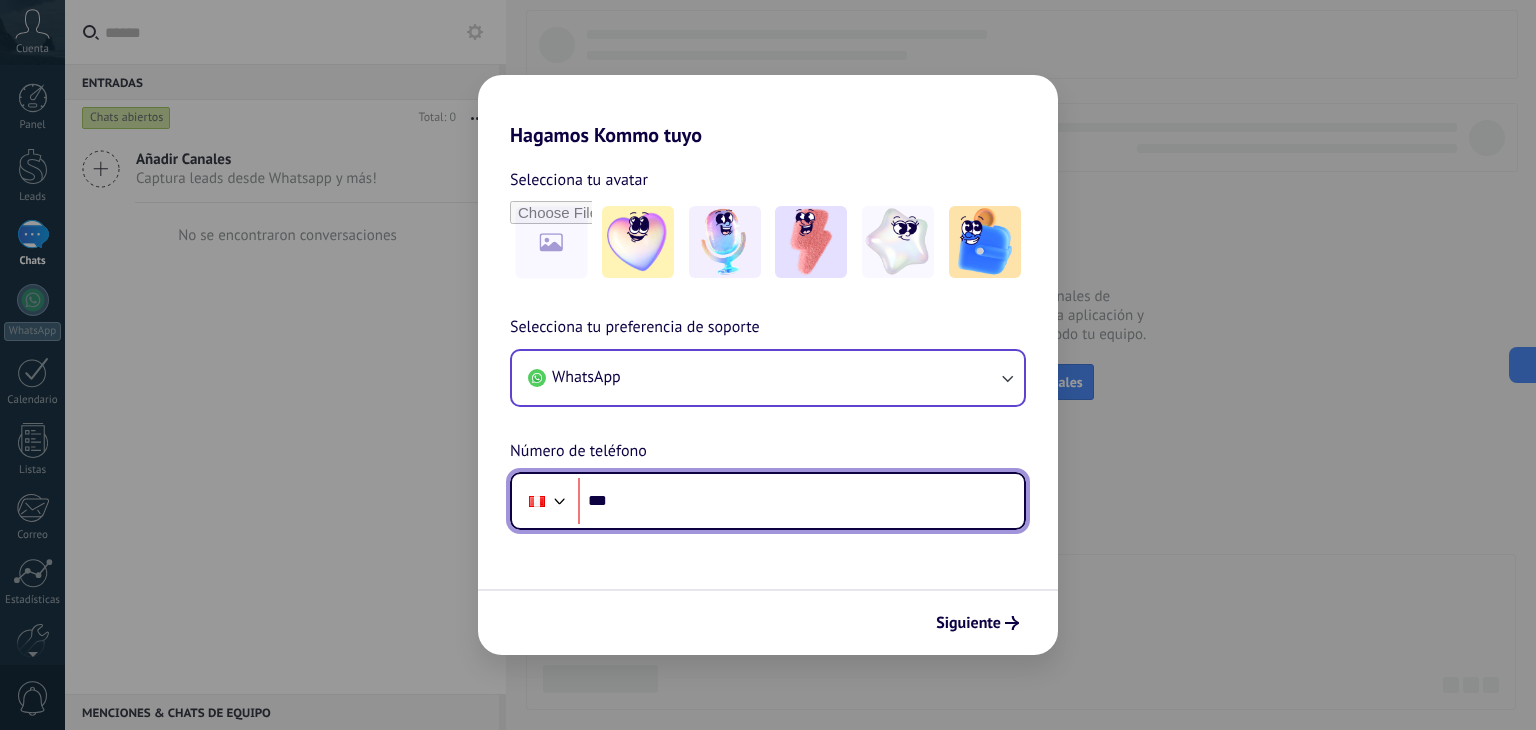 click on "***" at bounding box center [801, 501] 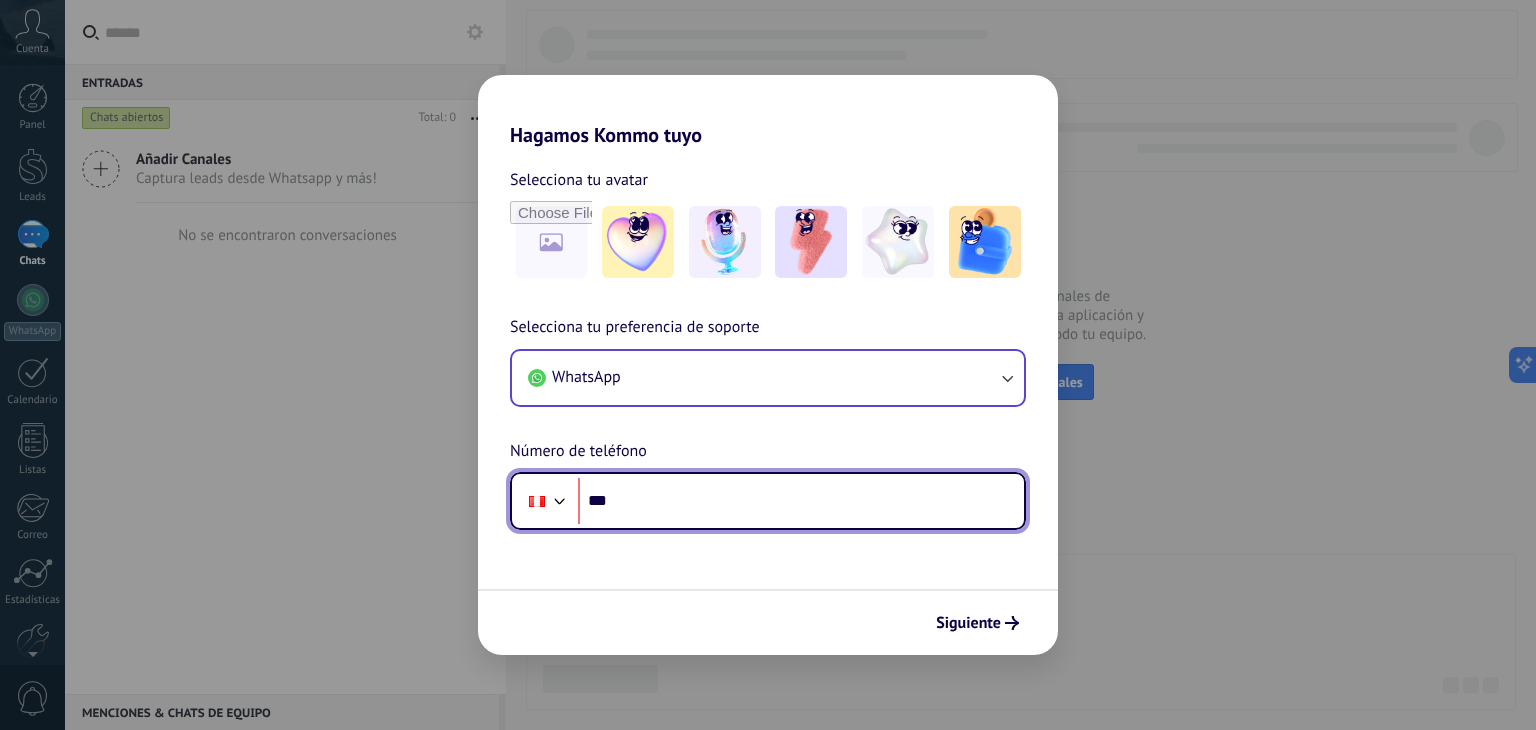 paste on "**********" 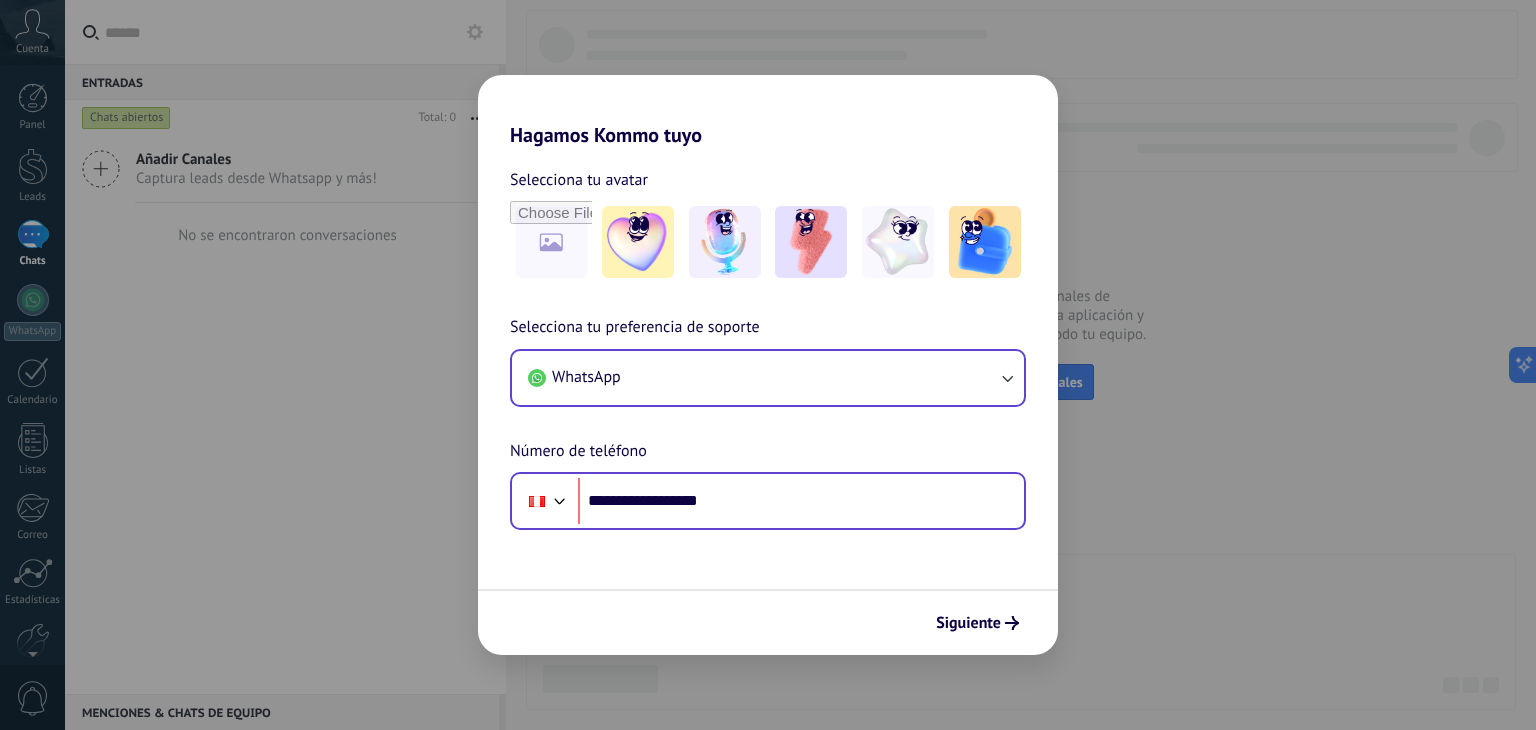 click on "Phone [PHONE_MASK]" at bounding box center [768, 501] 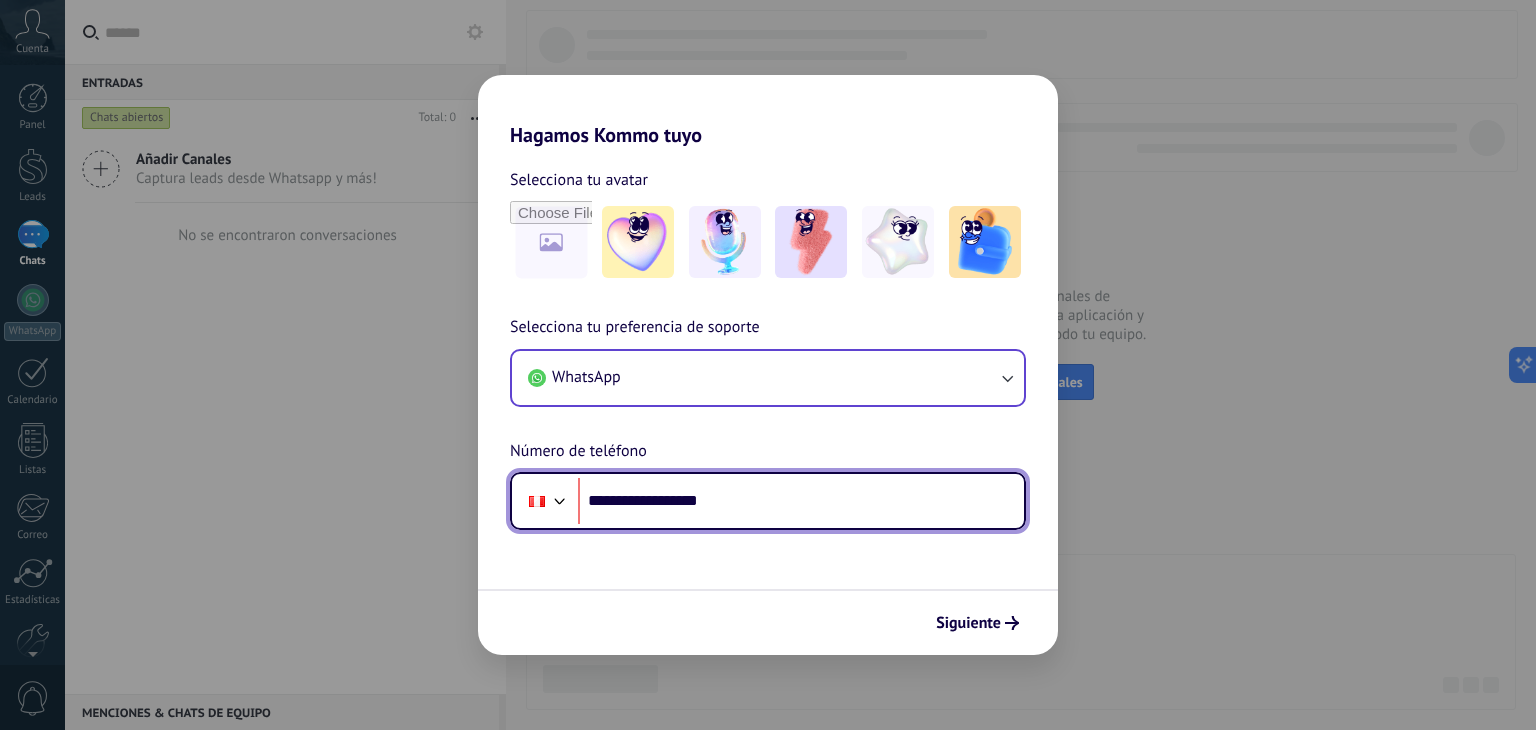 drag, startPoint x: 756, startPoint y: 489, endPoint x: 459, endPoint y: 488, distance: 297.00168 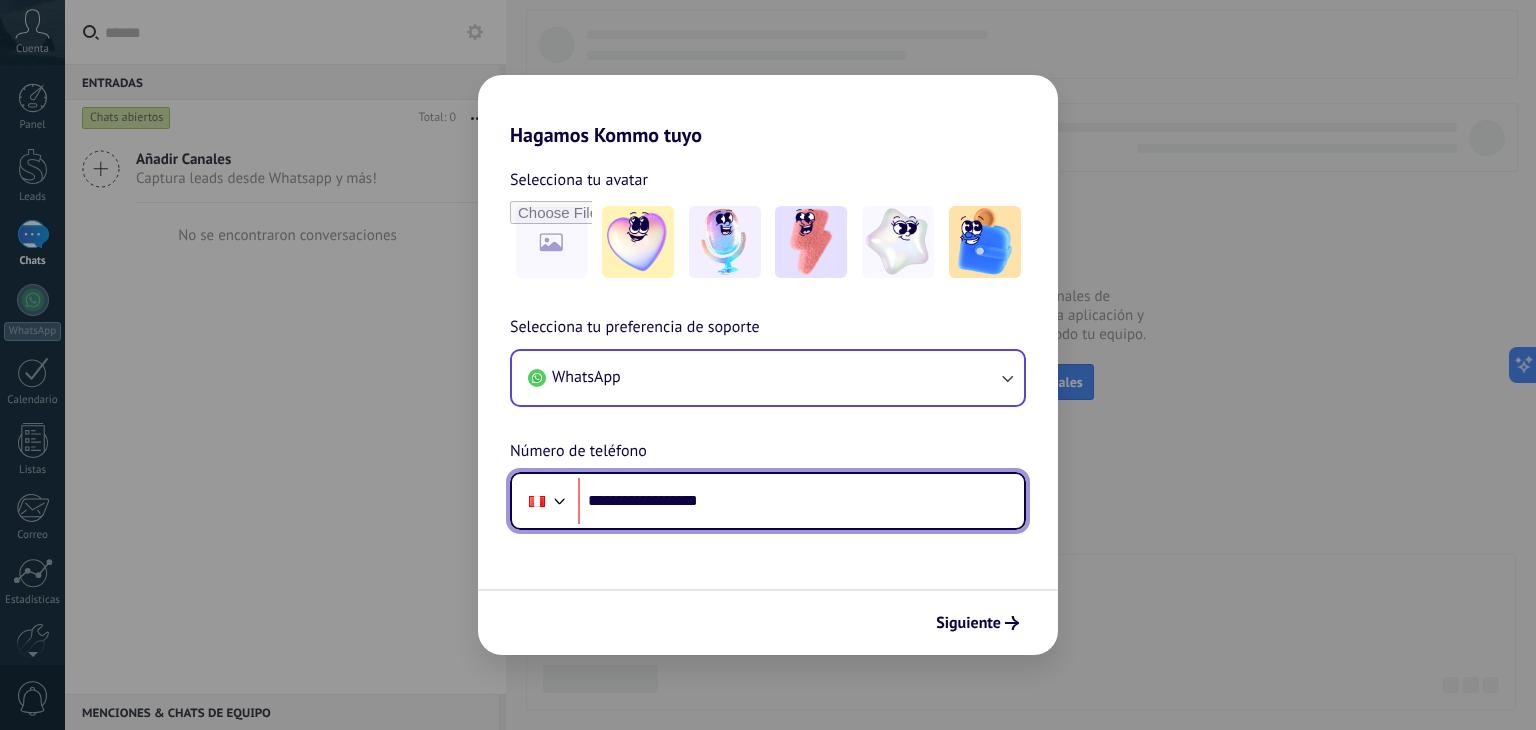 click on "Hagamos Kommo tuyo Selecciona tu avatar Selecciona tu preferencia de soporte WhatsApp Número de teléfono Phone [PHONE_MASK] Siguiente" at bounding box center [768, 365] 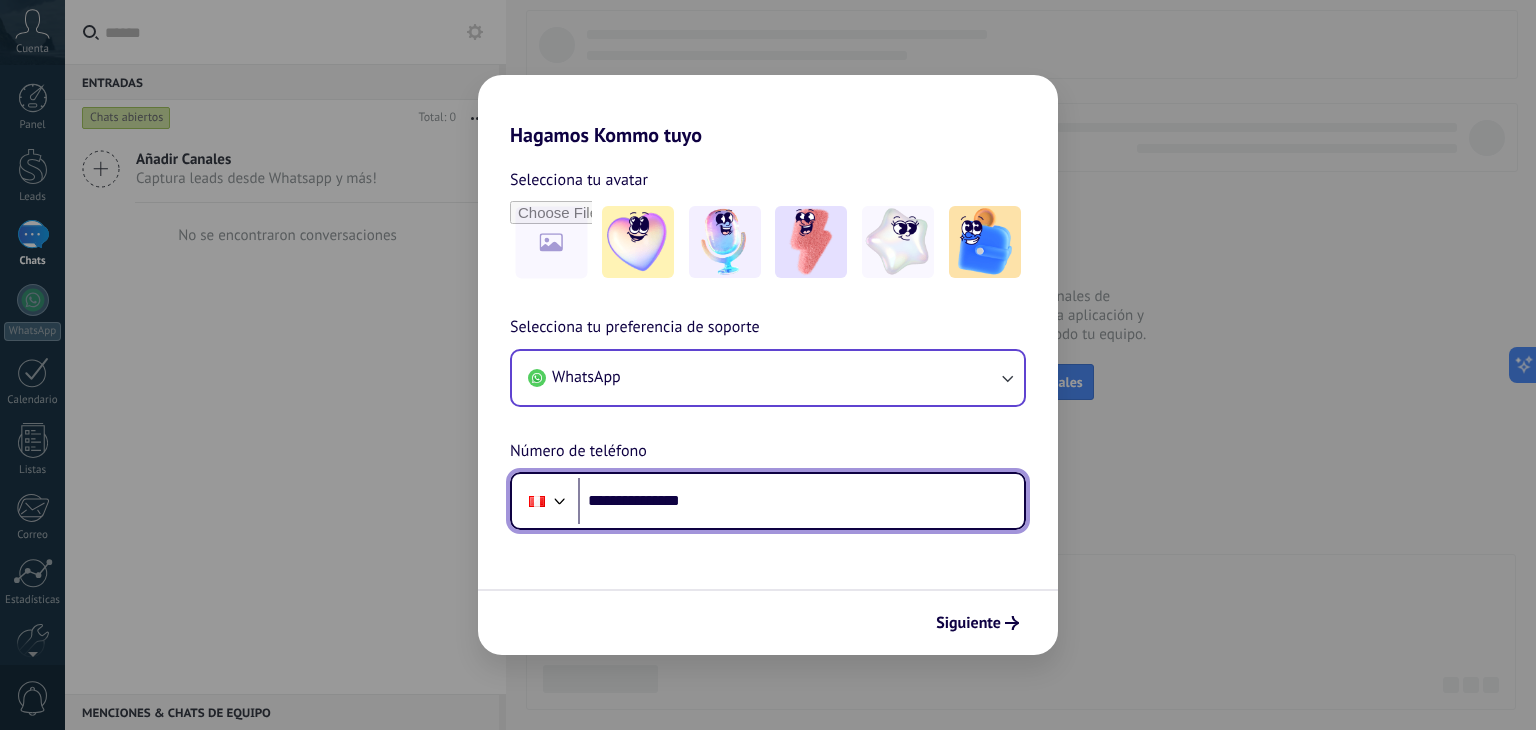 type on "**********" 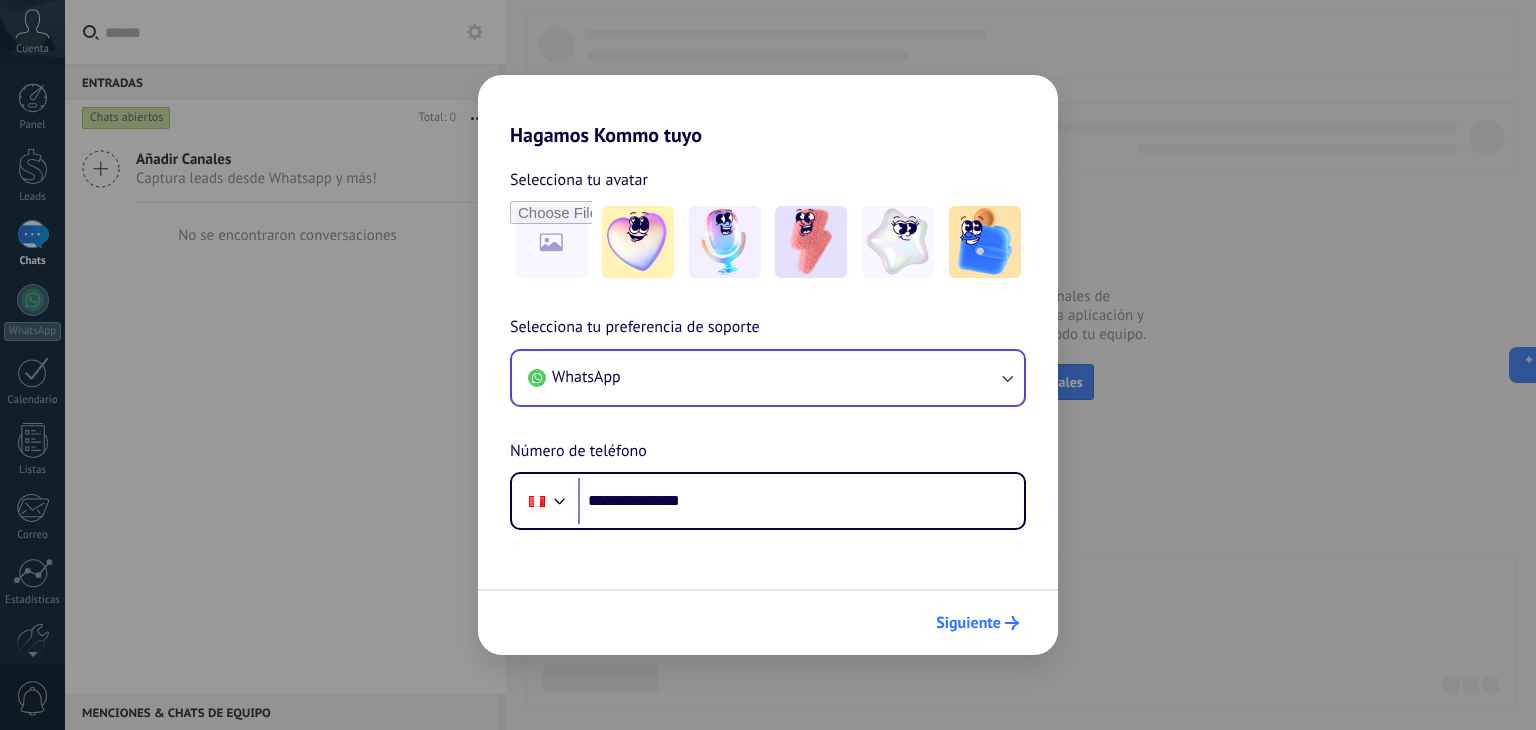 click on "Siguiente" at bounding box center (968, 623) 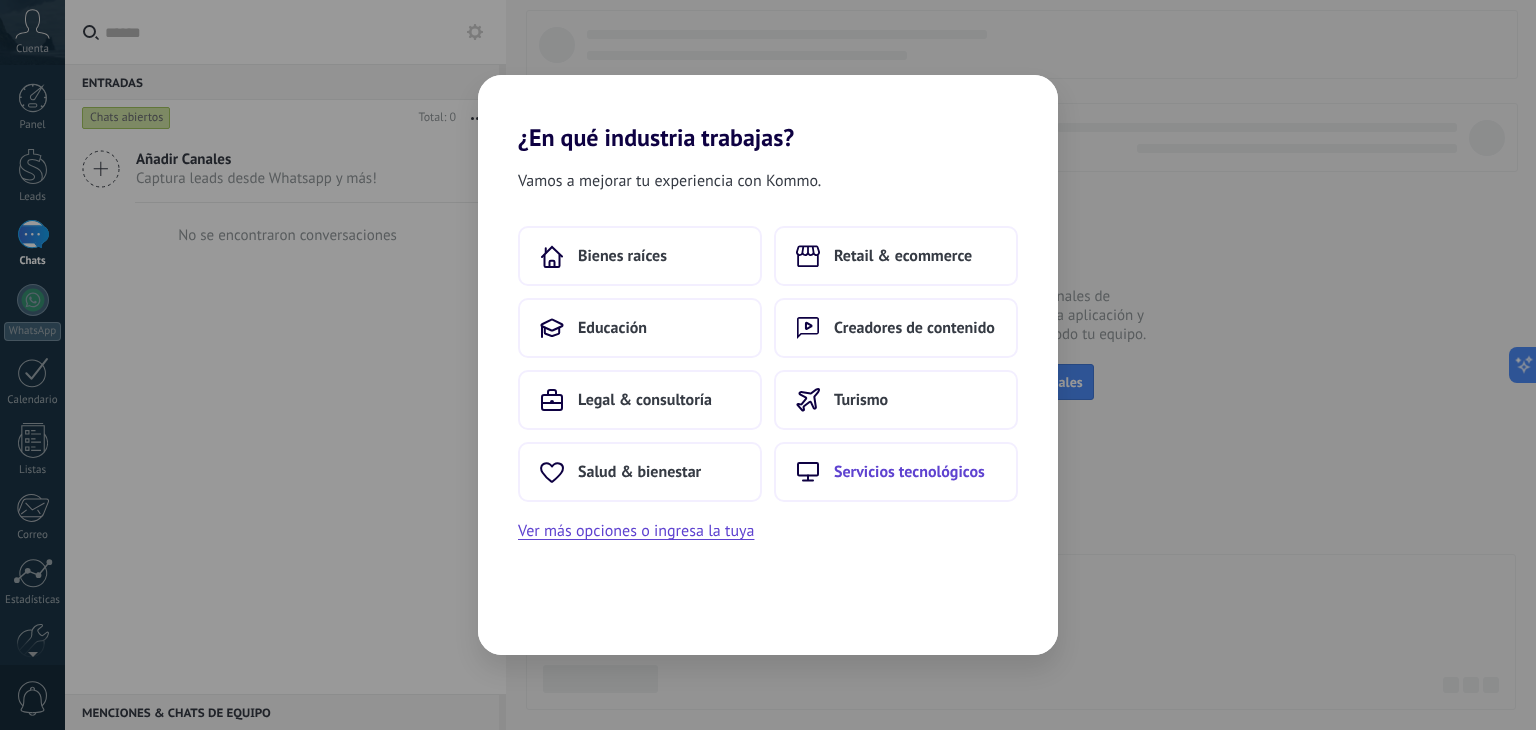 click on "Servicios tecnológicos" at bounding box center [896, 472] 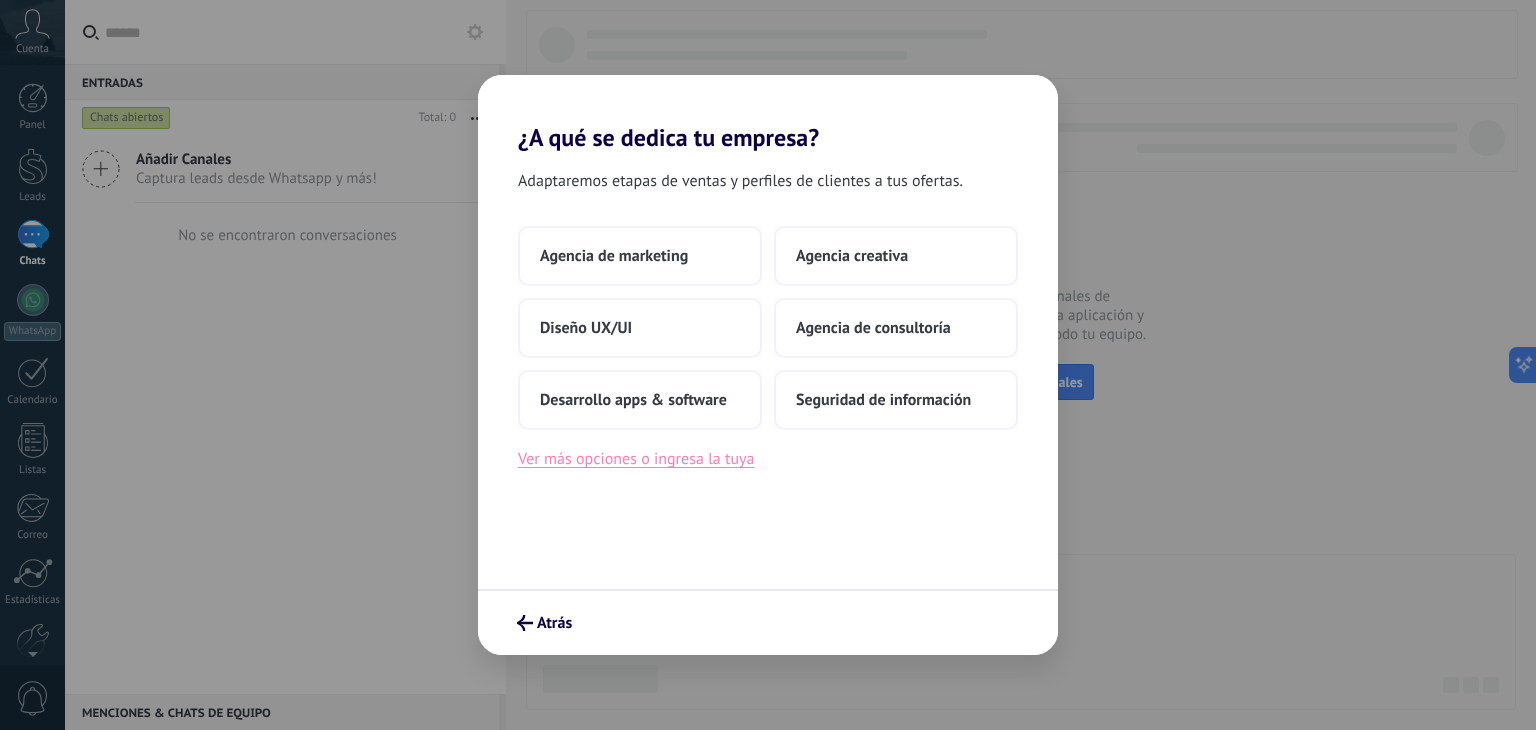 click on "Ver más opciones o ingresa la tuya" at bounding box center (636, 459) 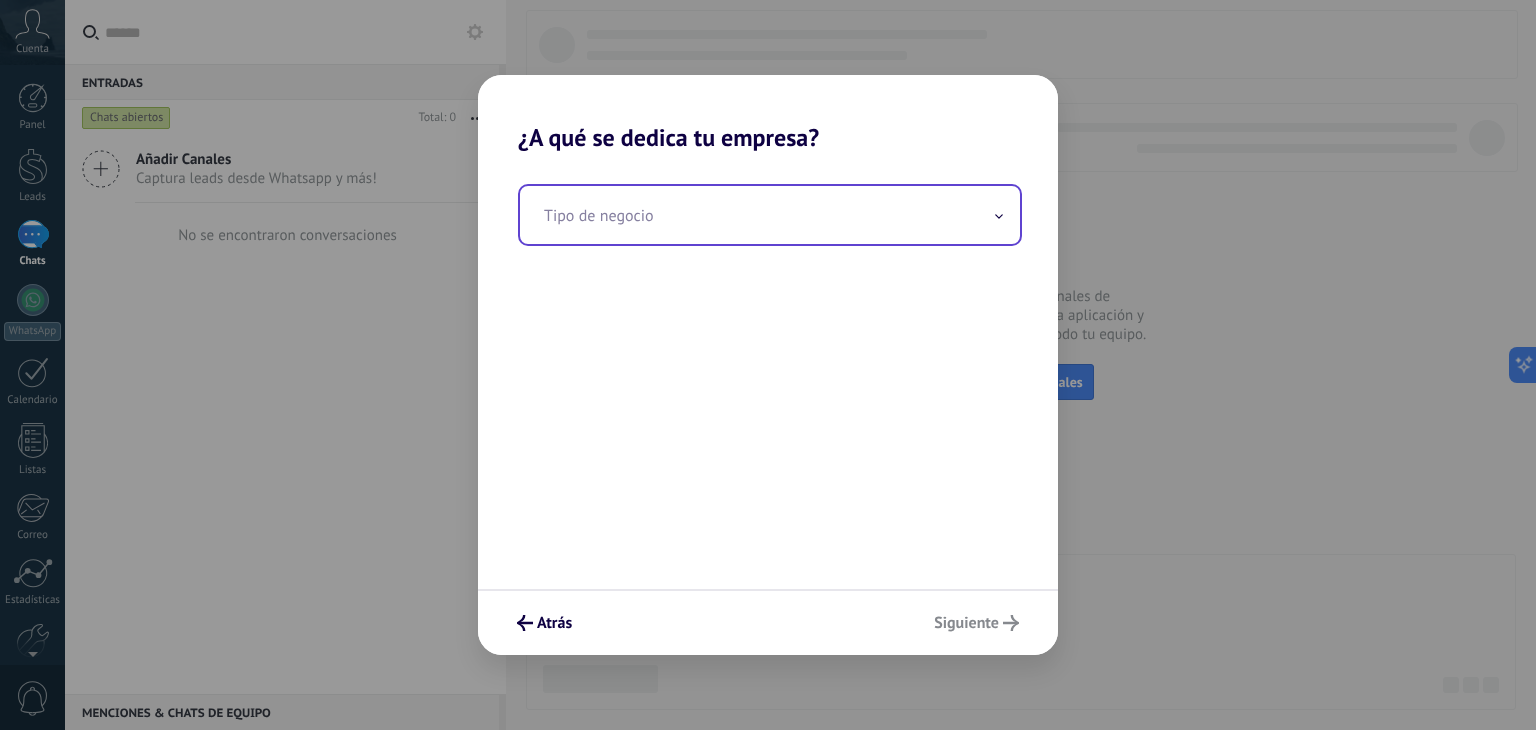 click at bounding box center (770, 215) 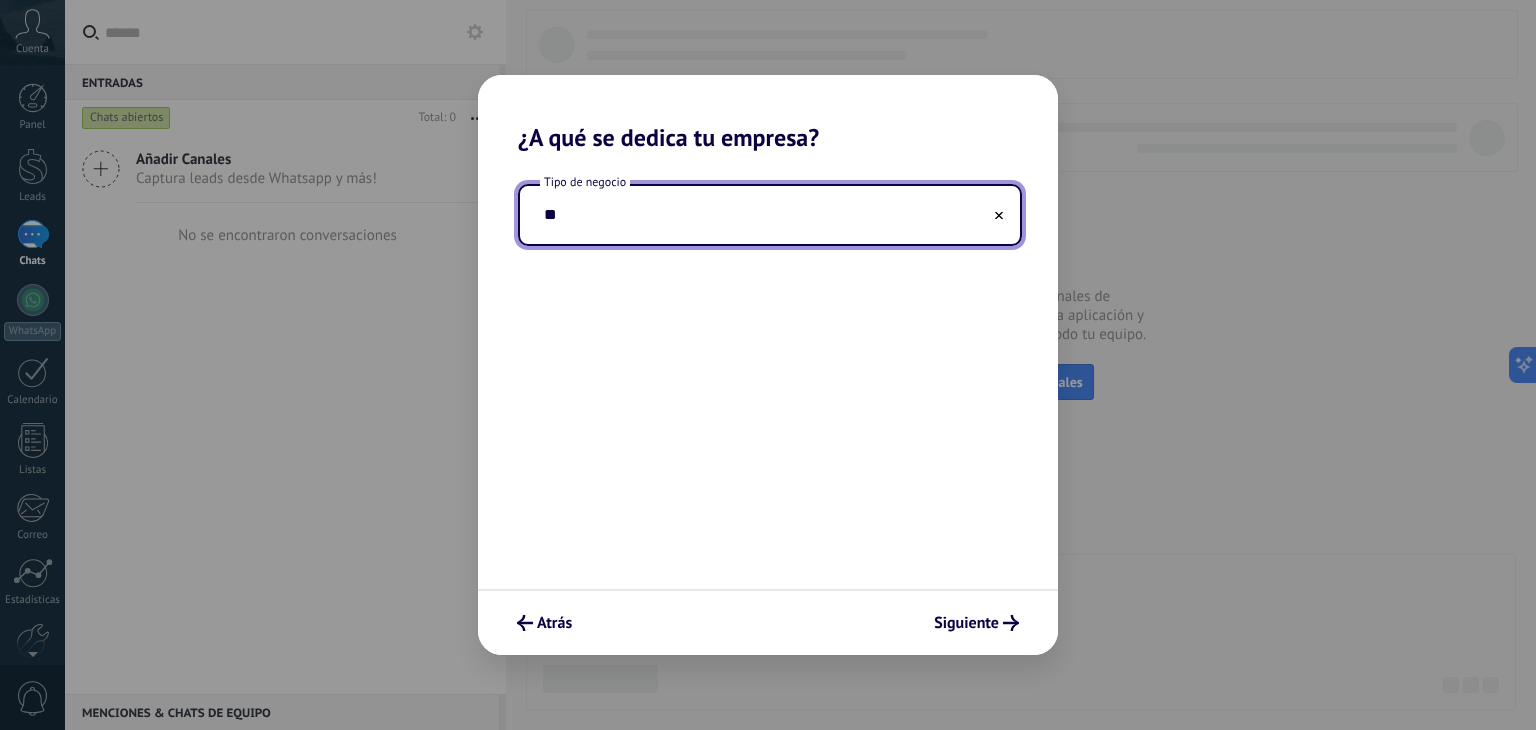 type on "*" 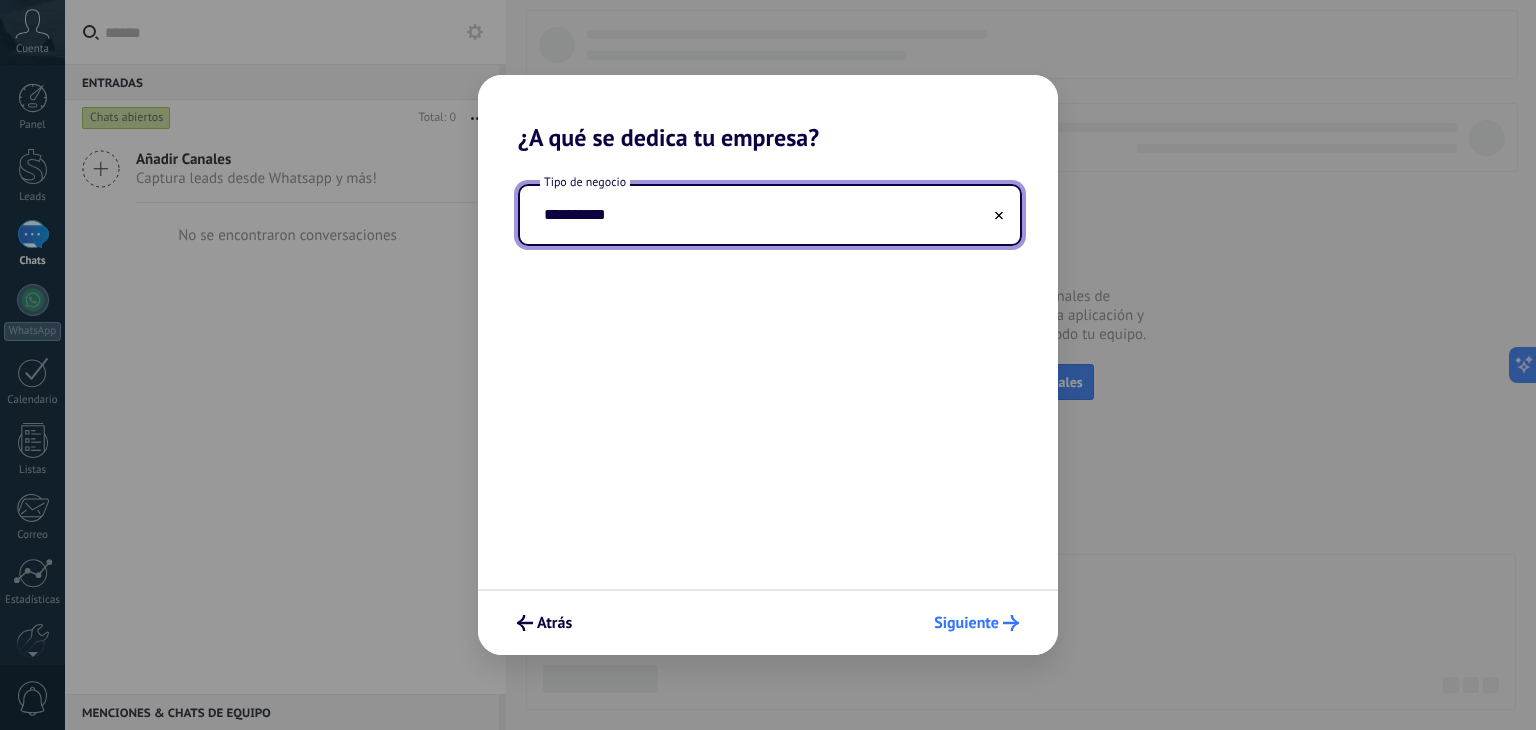 type on "**********" 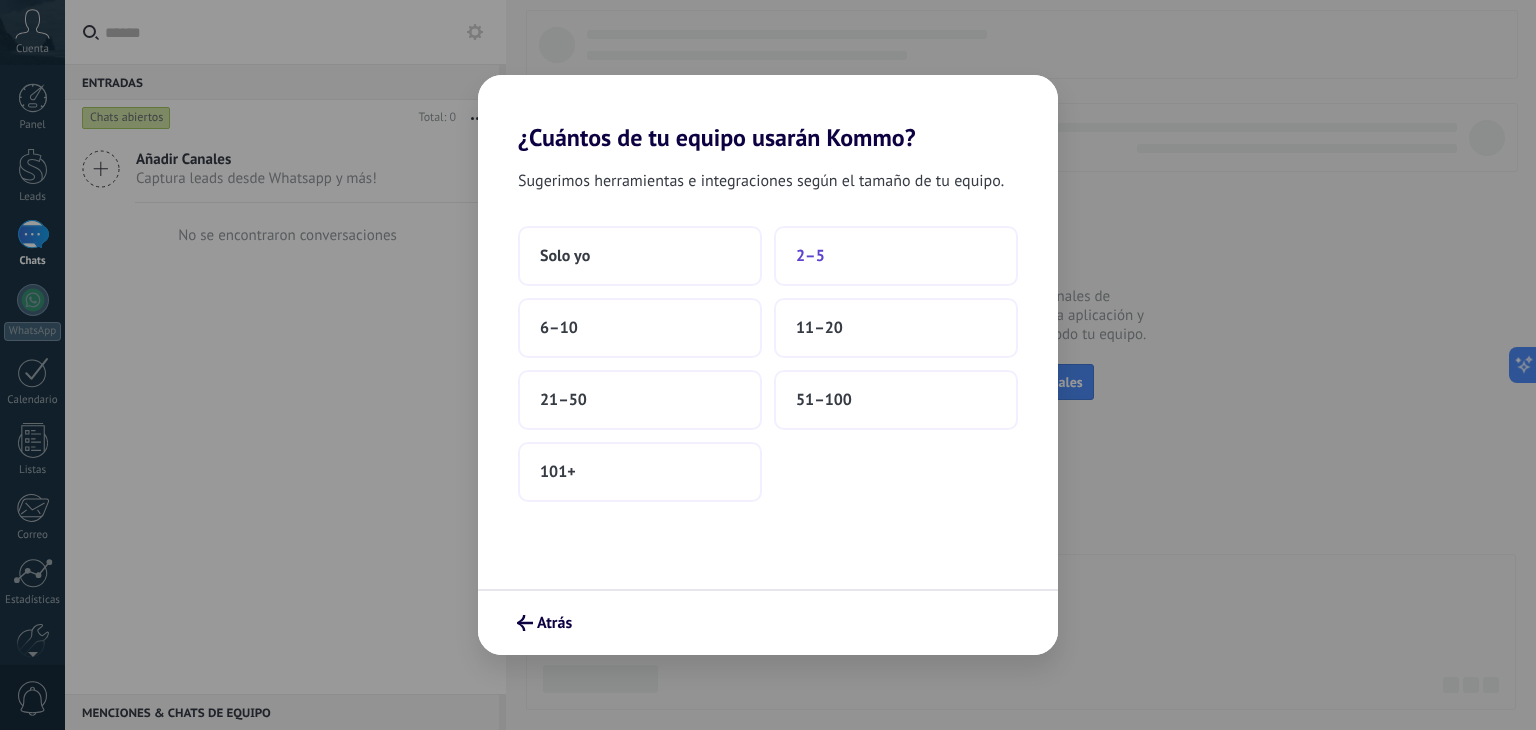 click on "2–5" at bounding box center [810, 256] 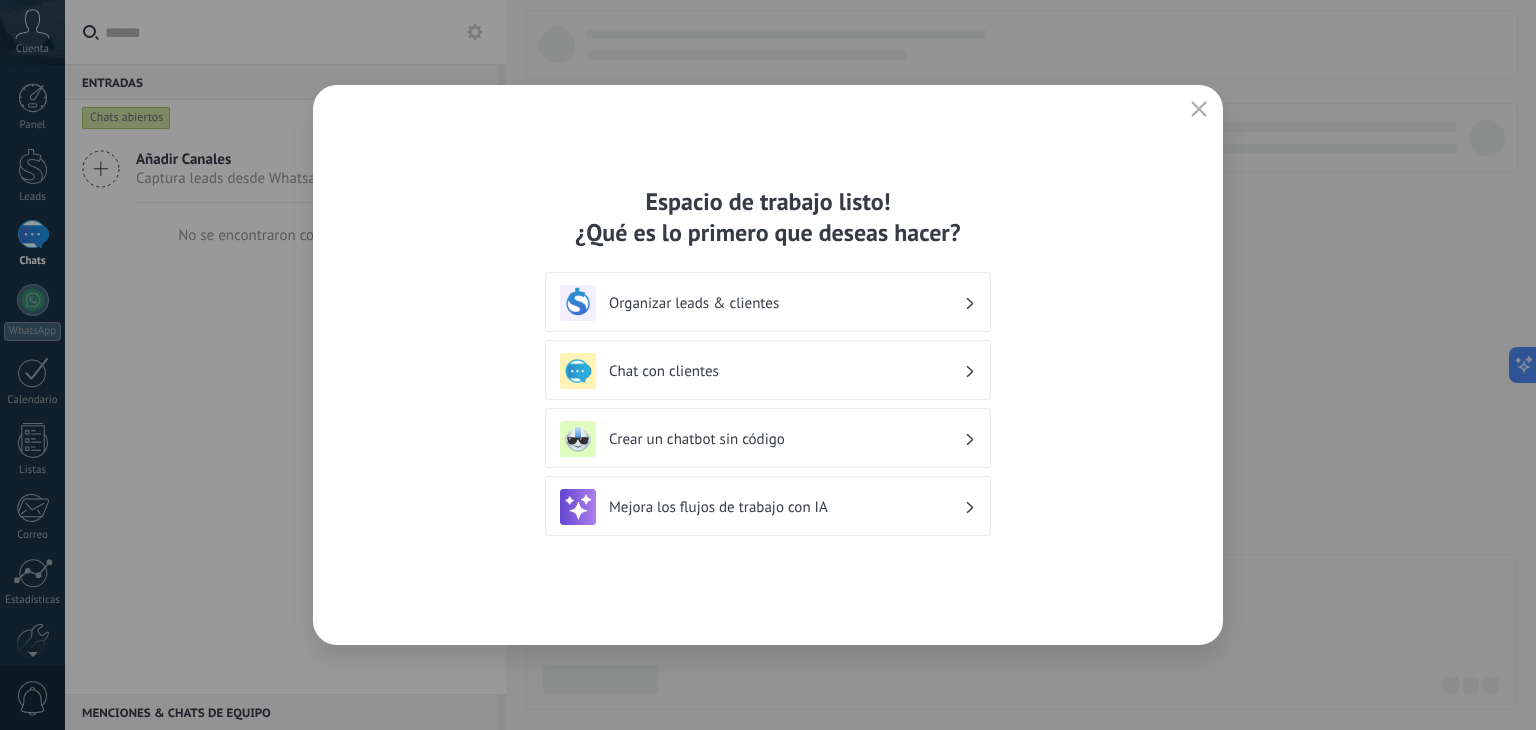 click on "Chat con clientes" at bounding box center (768, 370) 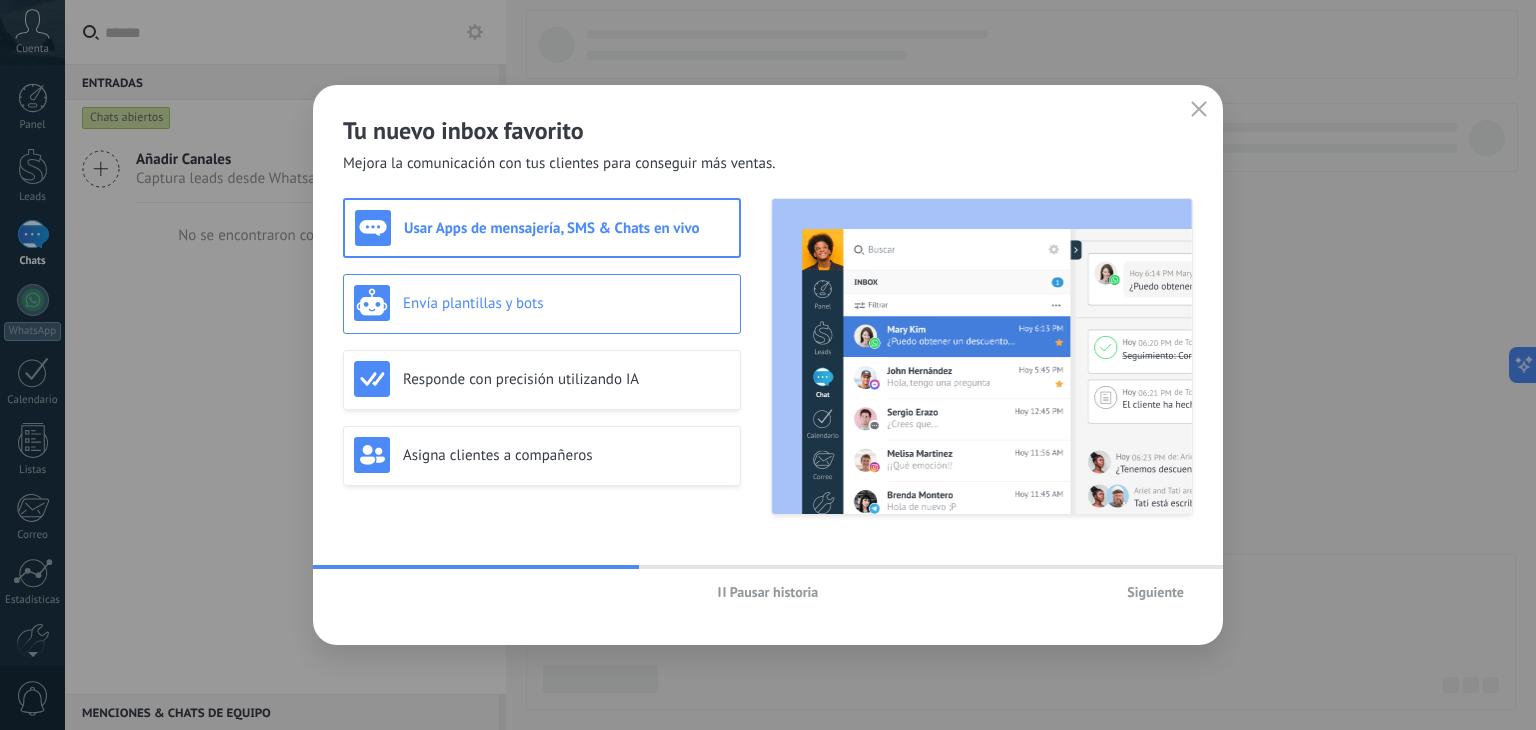 click on "Envía plantillas y bots" at bounding box center [566, 303] 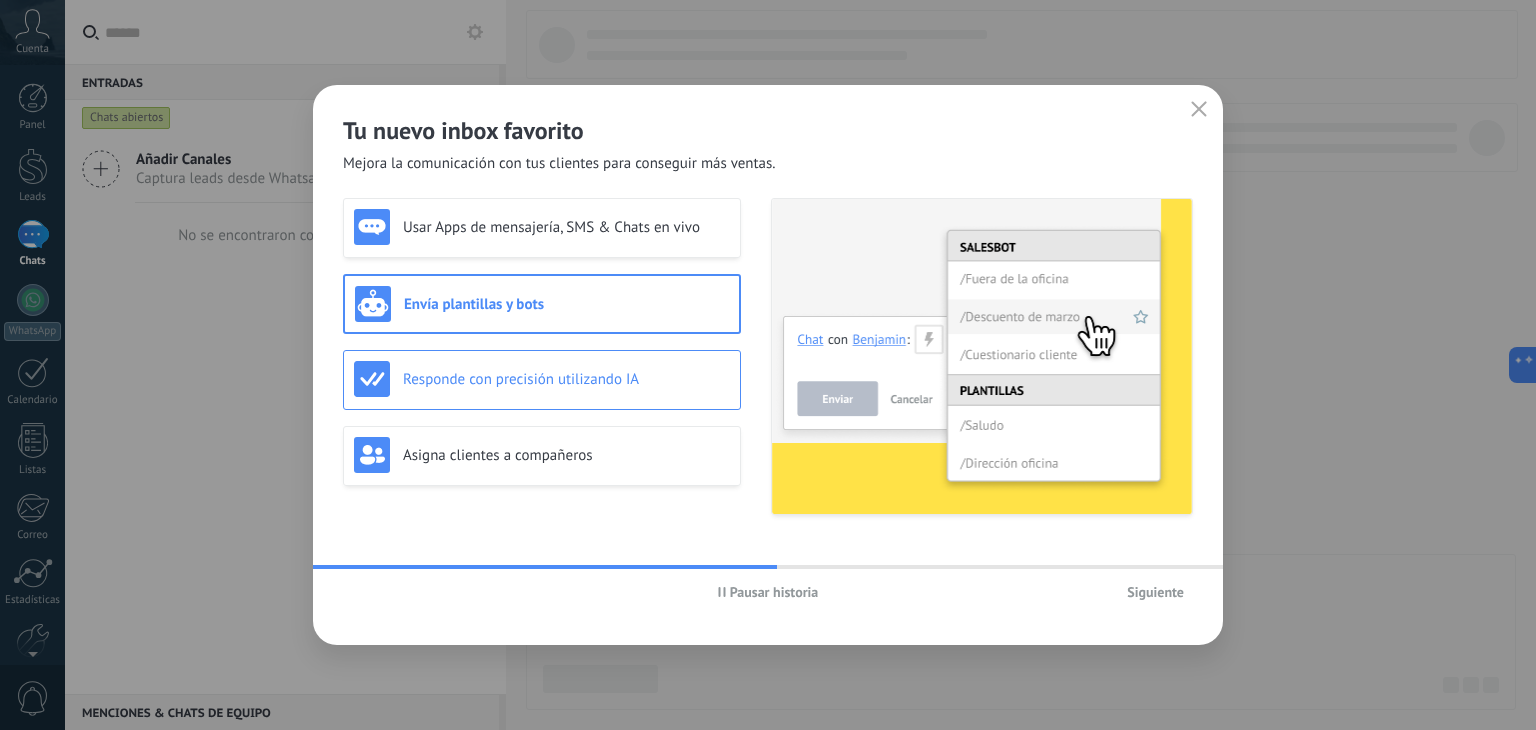 click on "Responde con precisión utilizando IA" at bounding box center (566, 379) 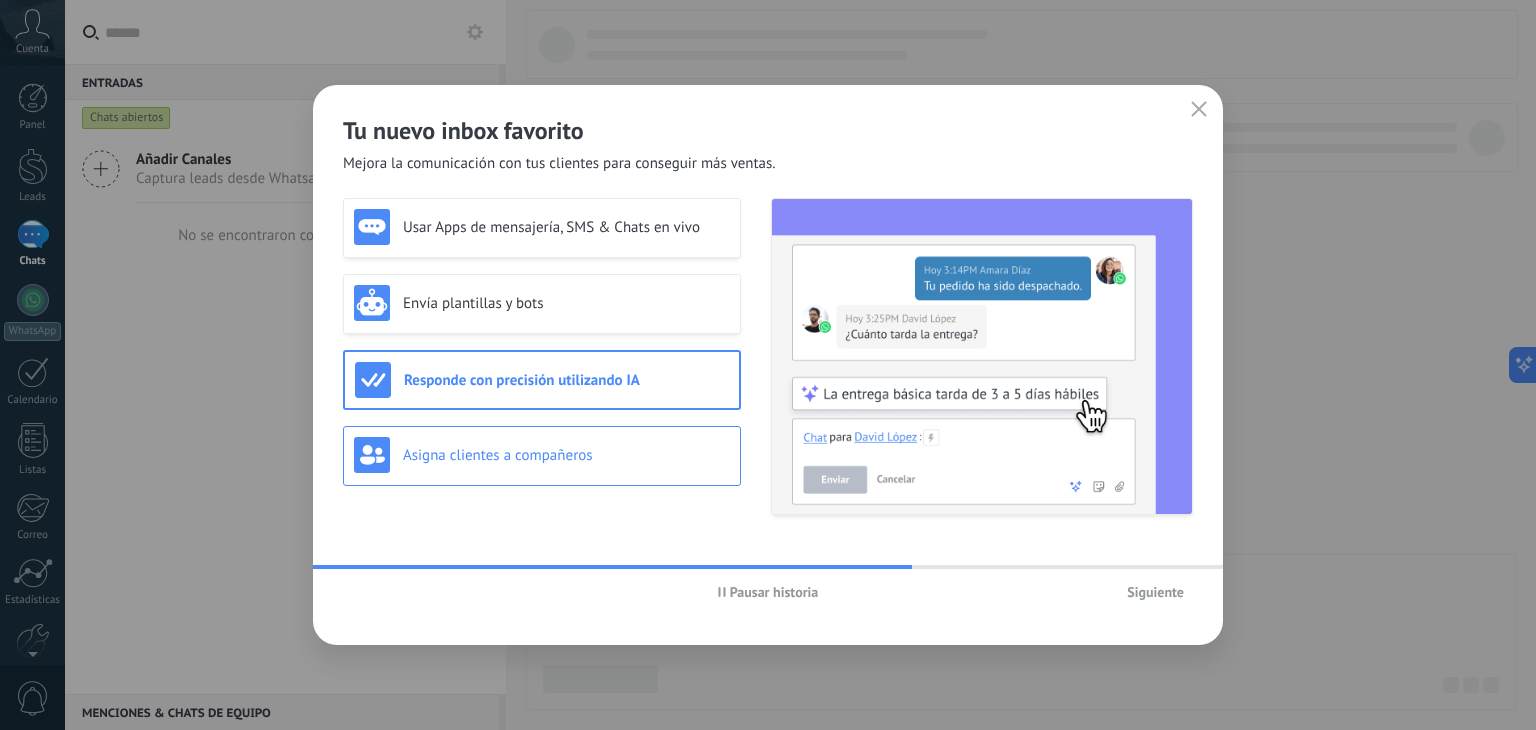 click on "Asigna clientes a compañeros" at bounding box center (566, 455) 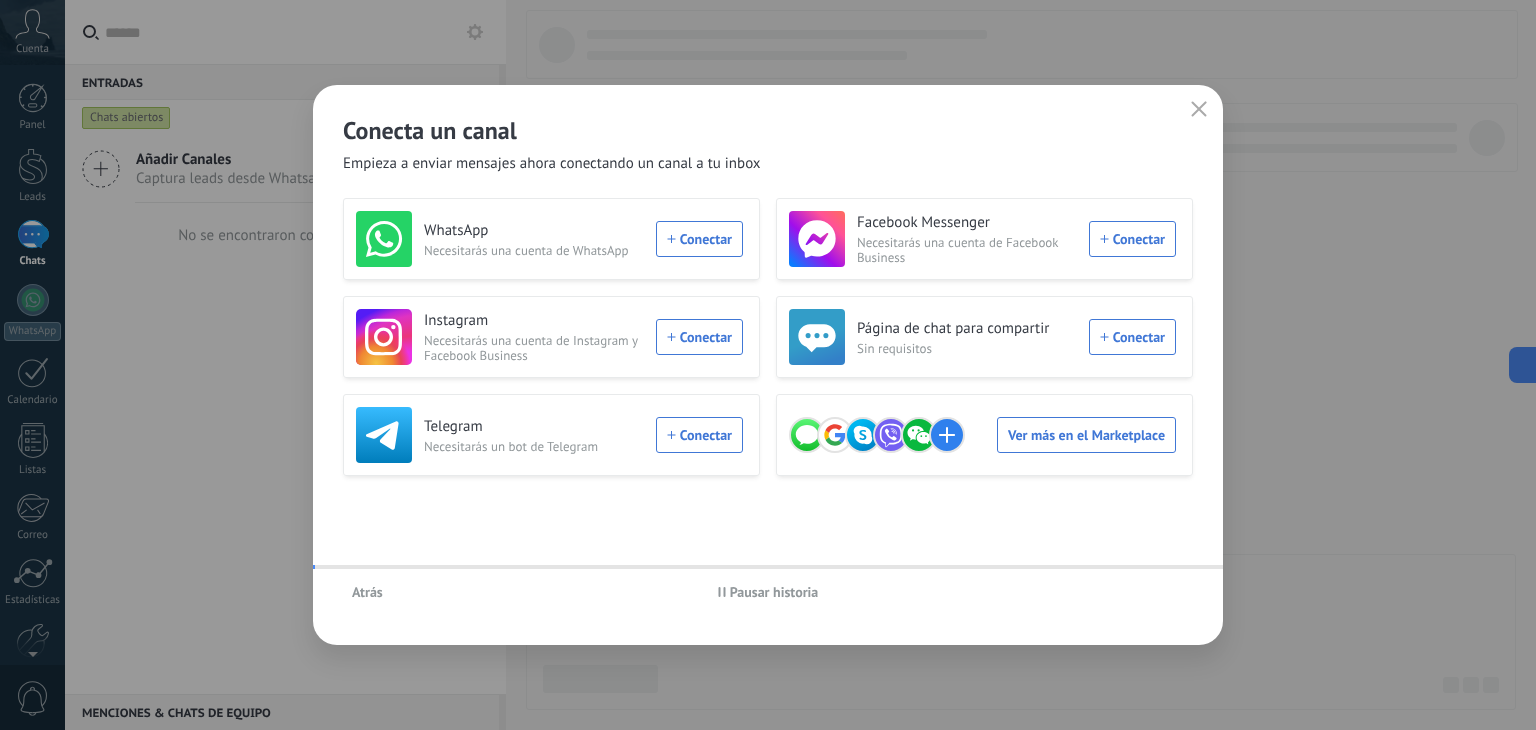 click on "WhatsApp" at bounding box center [534, 231] 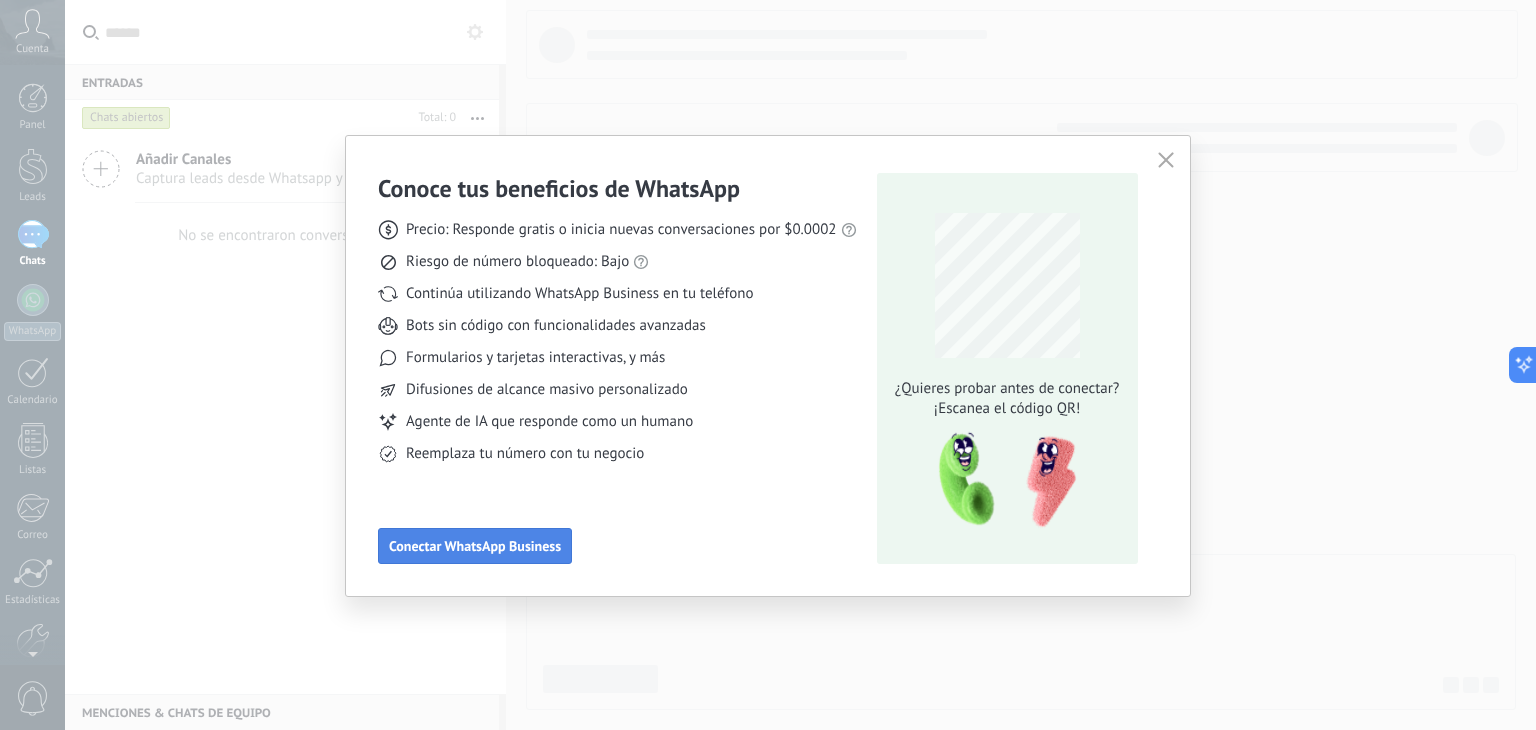 click on "Conectar WhatsApp Business" at bounding box center [475, 546] 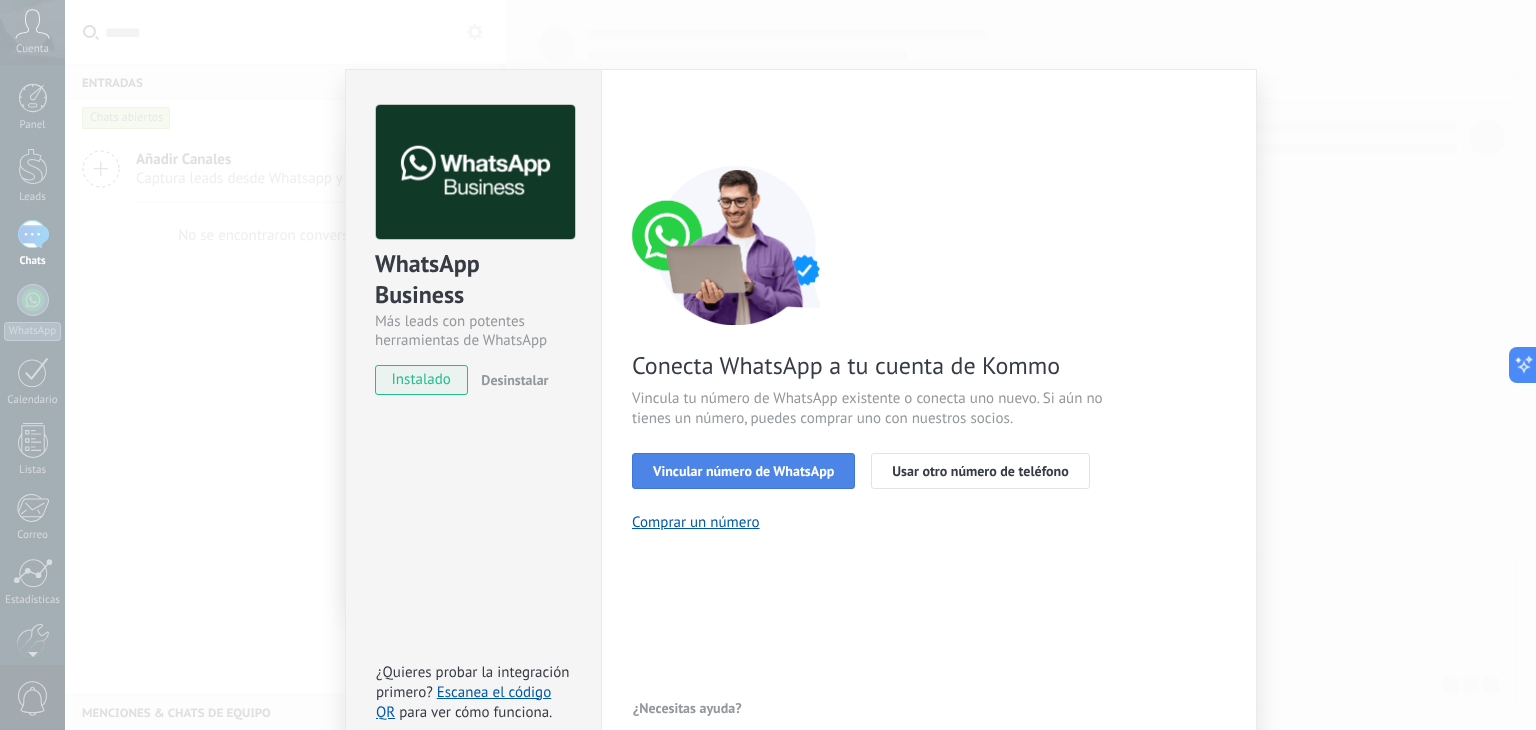 click on "Vincular número de WhatsApp" at bounding box center [743, 471] 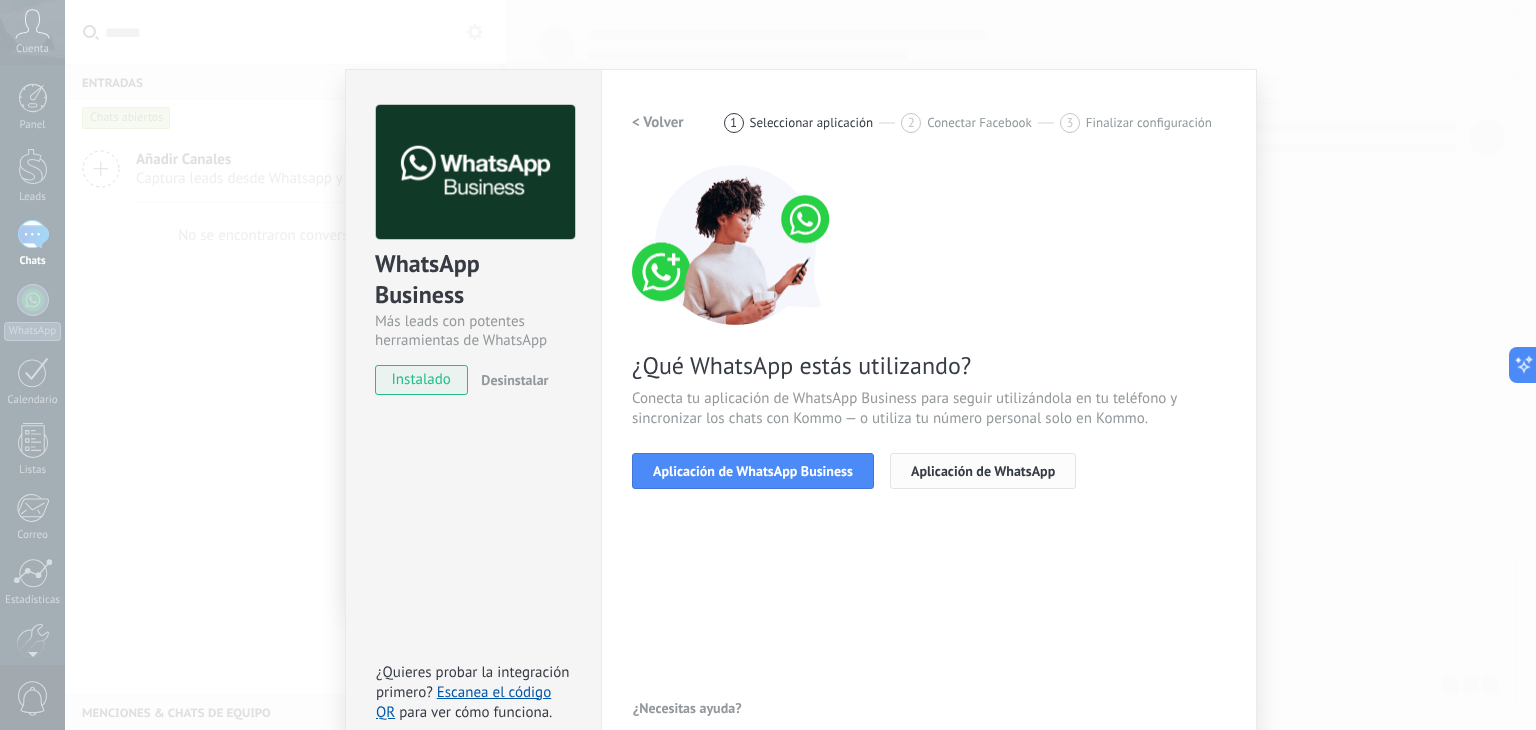 click on "Aplicación de WhatsApp" at bounding box center [983, 471] 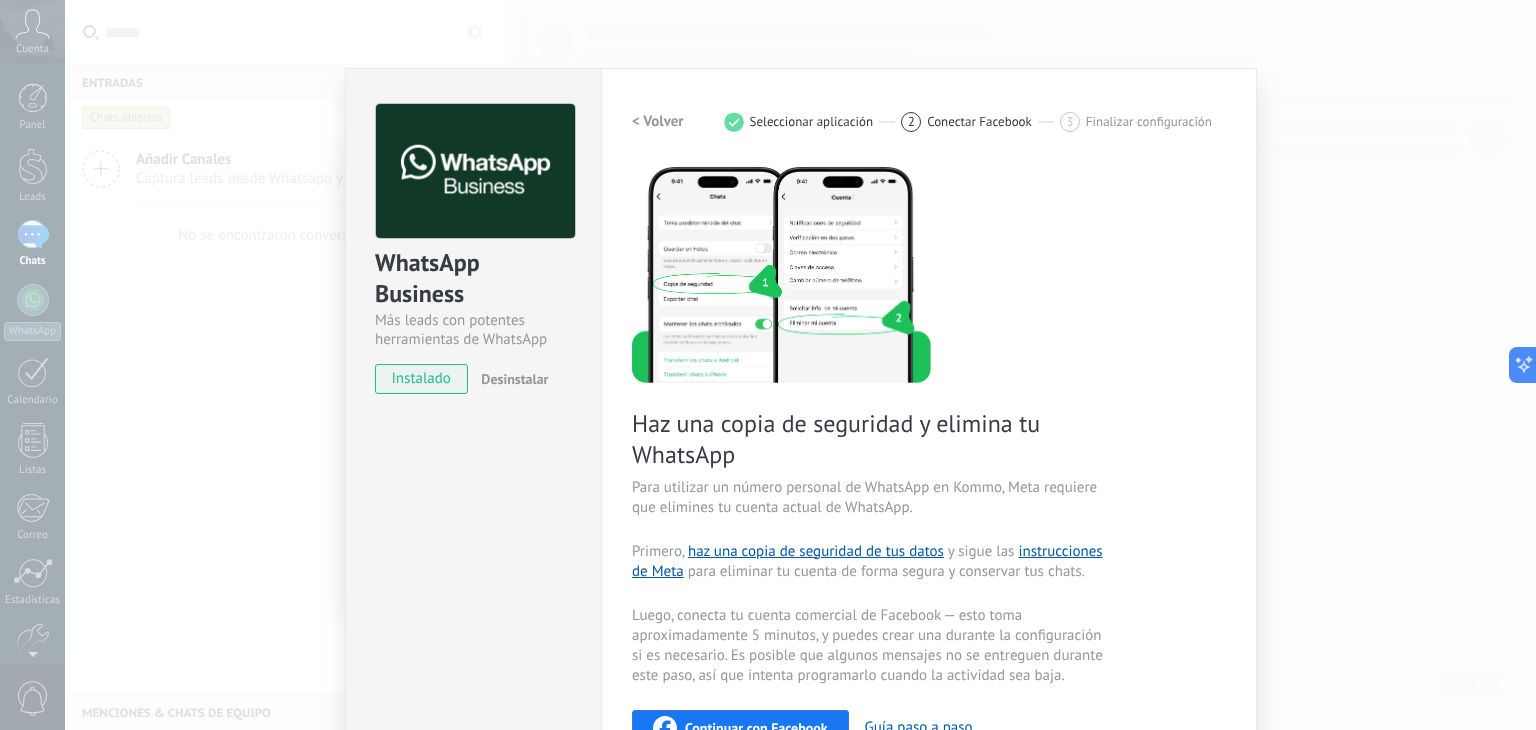 scroll, scrollTop: 0, scrollLeft: 0, axis: both 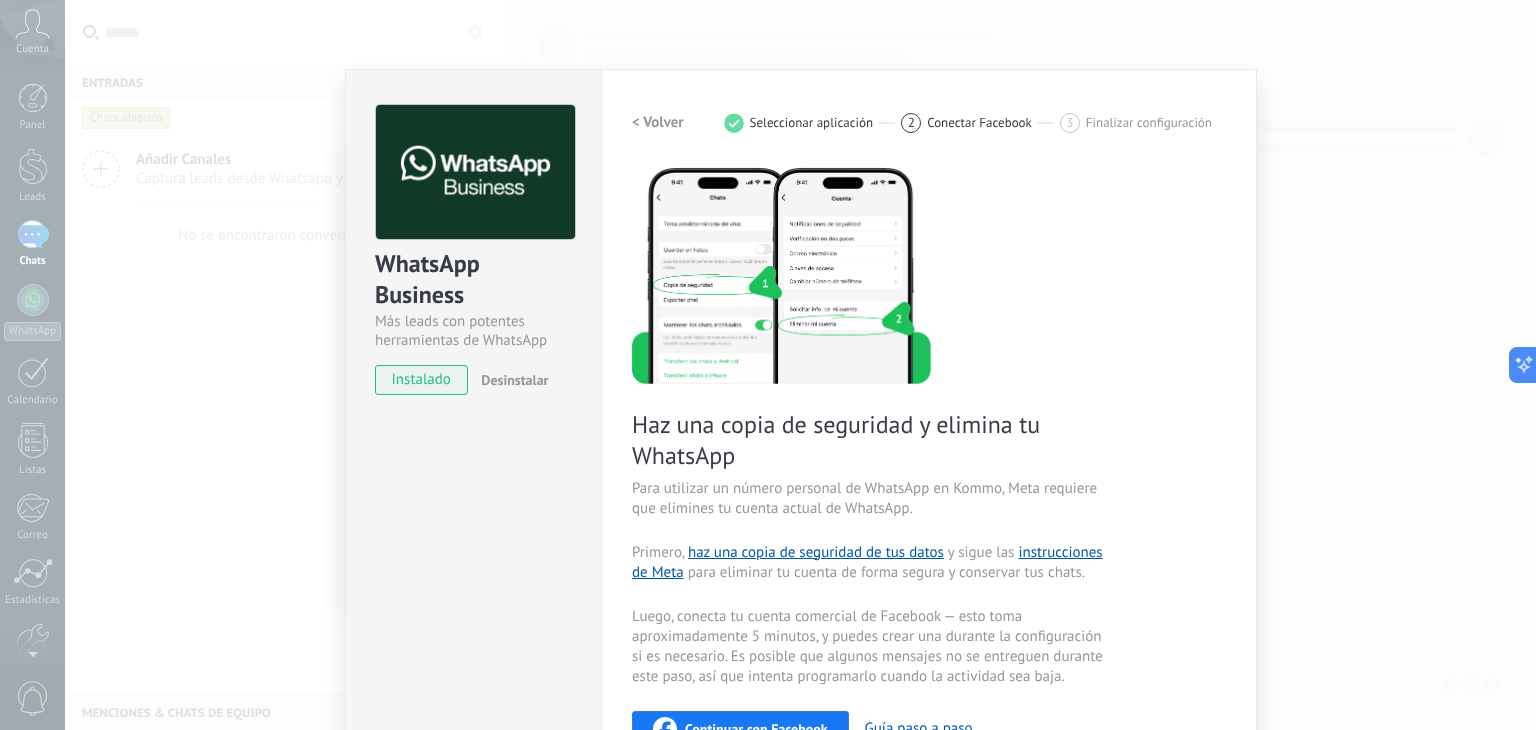click on "instalado" at bounding box center (421, 380) 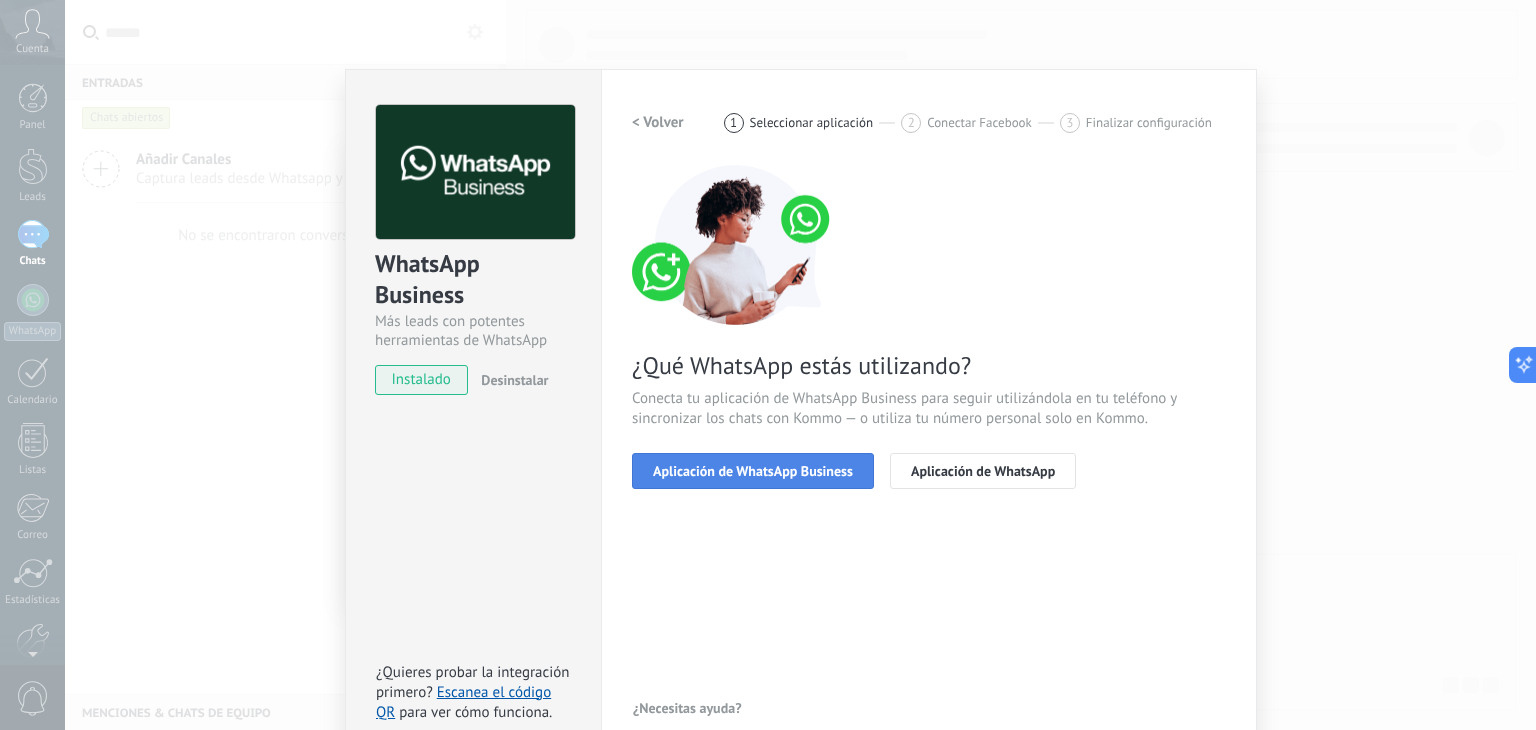 click on "Aplicación de WhatsApp Business" at bounding box center [753, 471] 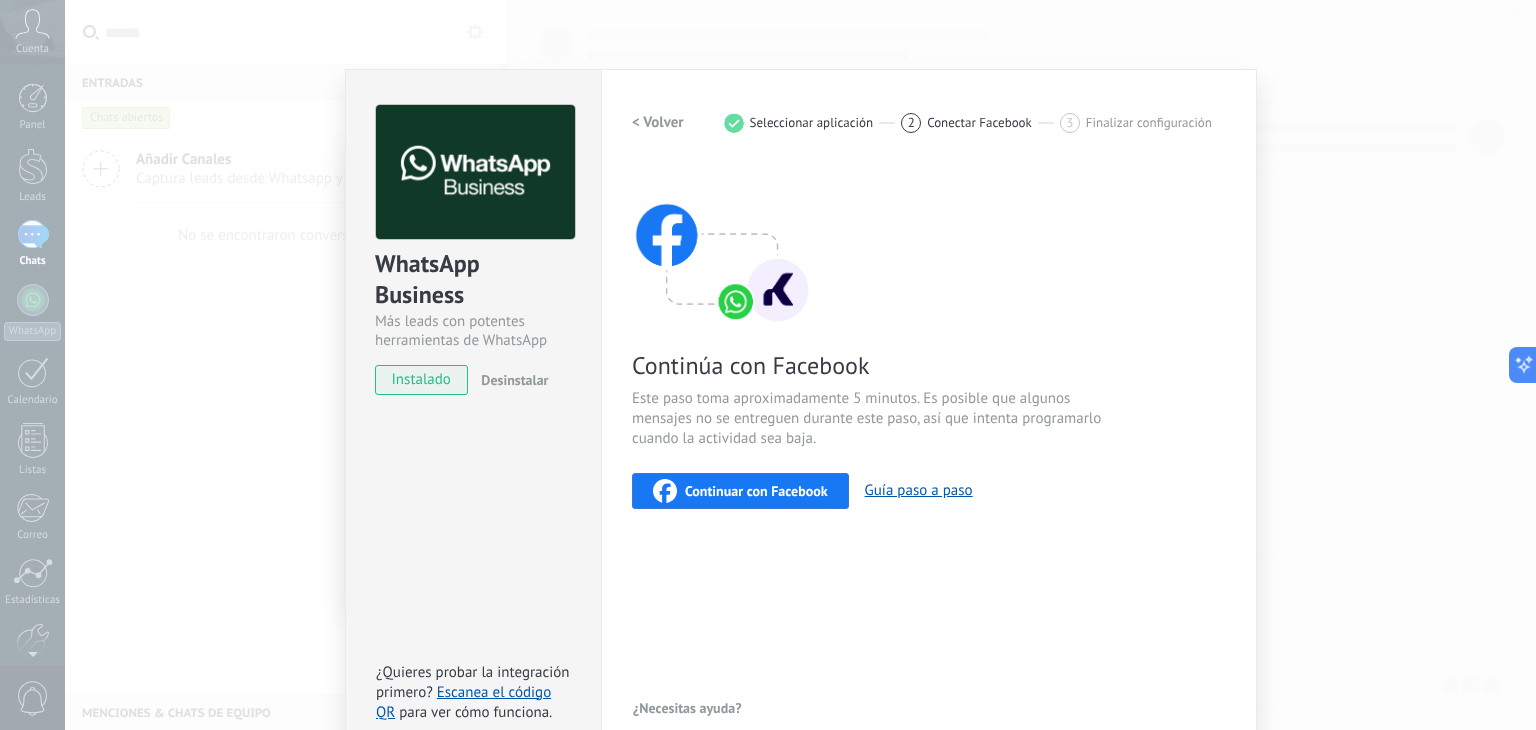 click on "Continuar con Facebook" at bounding box center [756, 491] 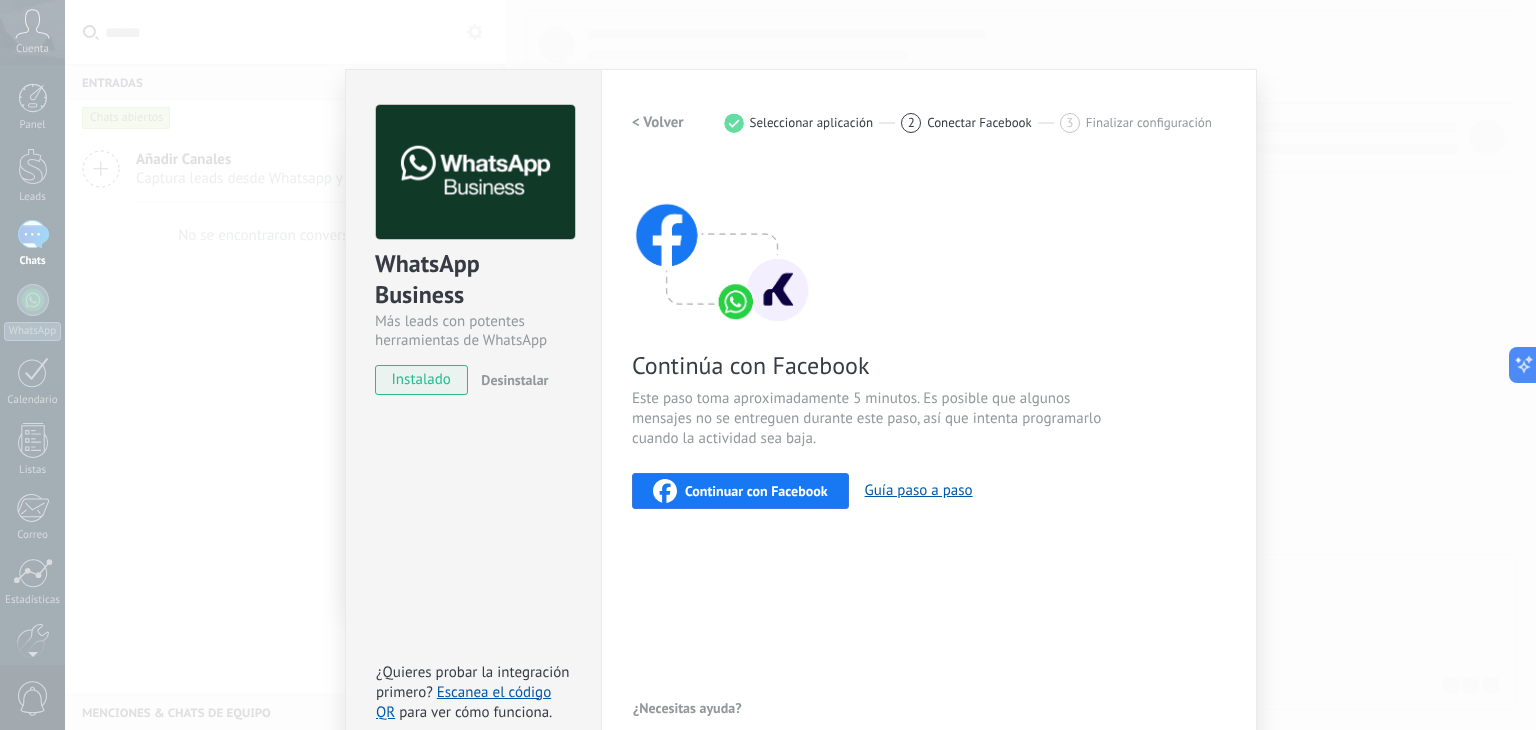 click on "WhatsApp Business Más leads con potentes herramientas de WhatsApp instalado Desinstalar ¿Quieres probar la integración primero?   Escanea el código QR   para ver cómo funciona. Configuraciones Autorizaciones This tab logs the users who have granted integration access to this account. If you want to to remove a user's ability to send requests to the account on behalf of this integration, you can revoke access. If access is revoked from all users, the integration will stop working. This app is installed, but no one has given it access yet. WhatsApp Cloud API más _:  Guardar < Volver 1 Seleccionar aplicación 2 Conectar Facebook  3 Finalizar configuración Continúa con Facebook Este paso toma aproximadamente 5 minutos. Es posible que algunos mensajes no se entreguen durante este paso, así que intenta programarlo cuando la actividad sea baja. Continuar con Facebook Guía paso a paso ¿Necesitas ayuda?" at bounding box center (800, 365) 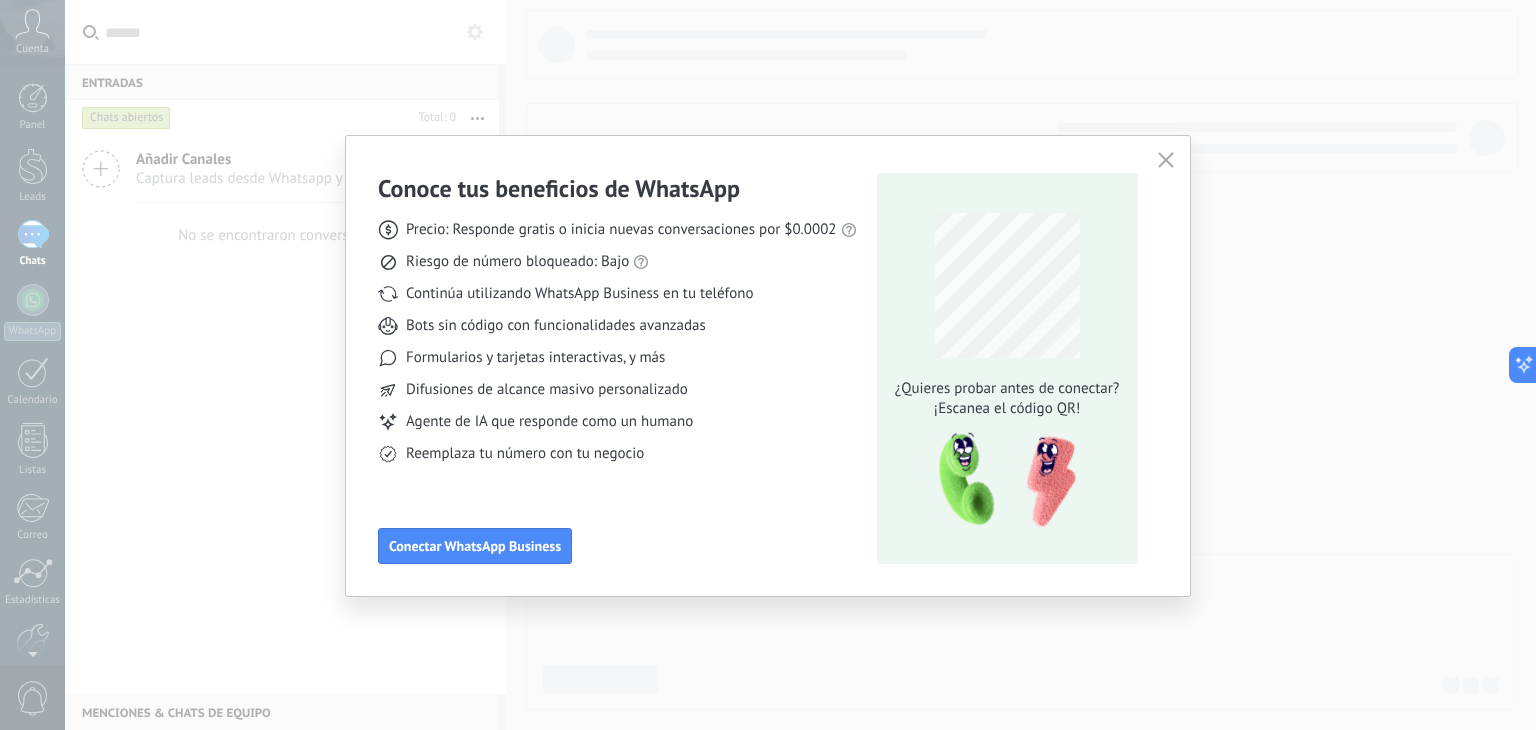 click on "Conoce tus beneficios de WhatsApp Precio: Responde gratis o inicia nuevas conversaciones por $0.0002 Riesgo de número bloqueado: Bajo Continúa utilizando WhatsApp Business en tu teléfono Bots sin código con funcionalidades avanzadas Formularios y tarjetas interactivas, y más Difusiones de alcance masivo personalizado Agente de IA que responde como un humano Reemplaza tu número con tu negocio Conectar WhatsApp Business ¿Quieres probar antes de conectar? ¡Escanea el código QR!" at bounding box center (768, 365) 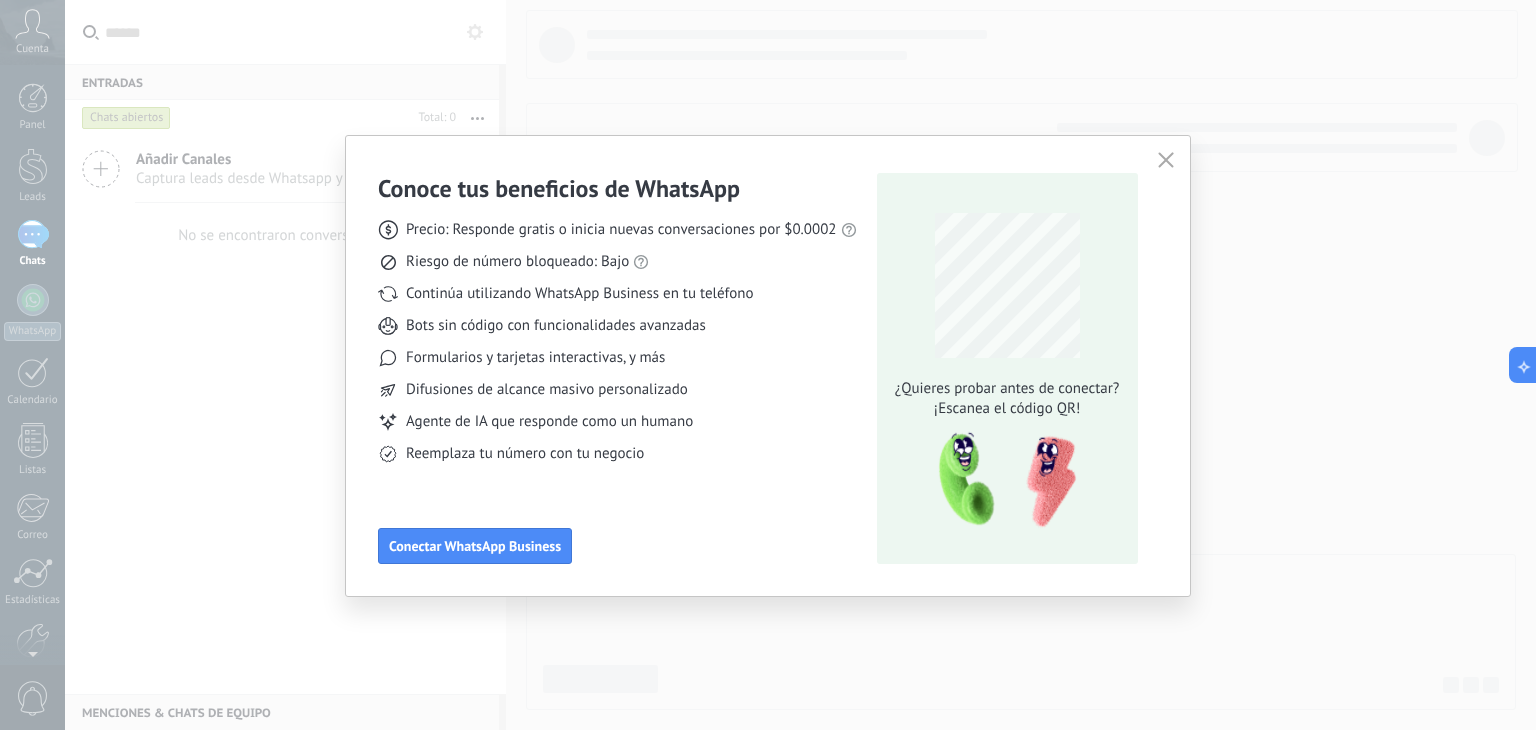 click on "Conoce tus beneficios de WhatsApp Precio: Responde gratis o inicia nuevas conversaciones por $0.0002 Riesgo de número bloqueado: Bajo Continúa utilizando WhatsApp Business en tu teléfono Bots sin código con funcionalidades avanzadas Formularios y tarjetas interactivas, y más Difusiones de alcance masivo personalizado Agente de IA que responde como un humano Reemplaza tu número con tu negocio Conectar WhatsApp Business ¿Quieres probar antes de conectar? ¡Escanea el código QR!" at bounding box center (768, 365) 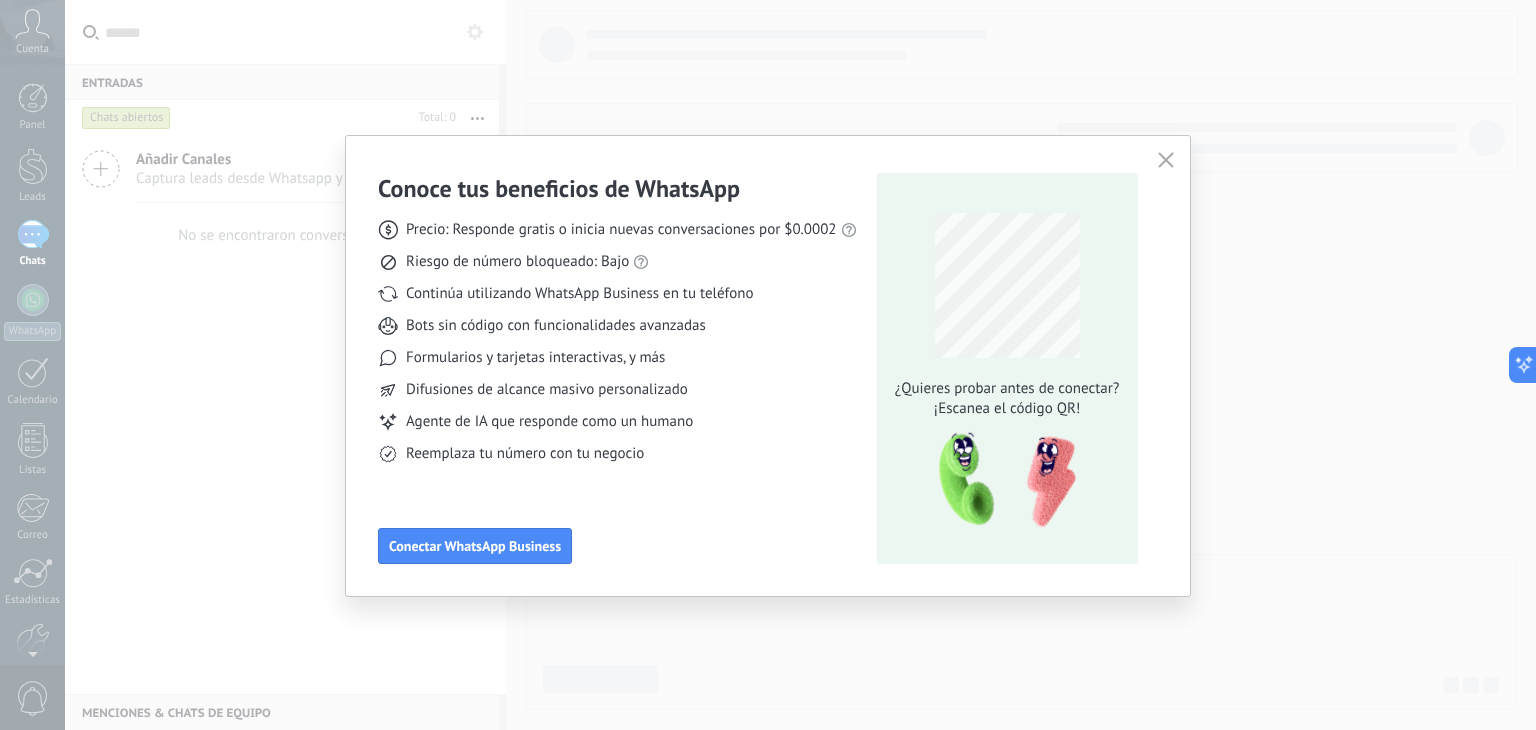 click 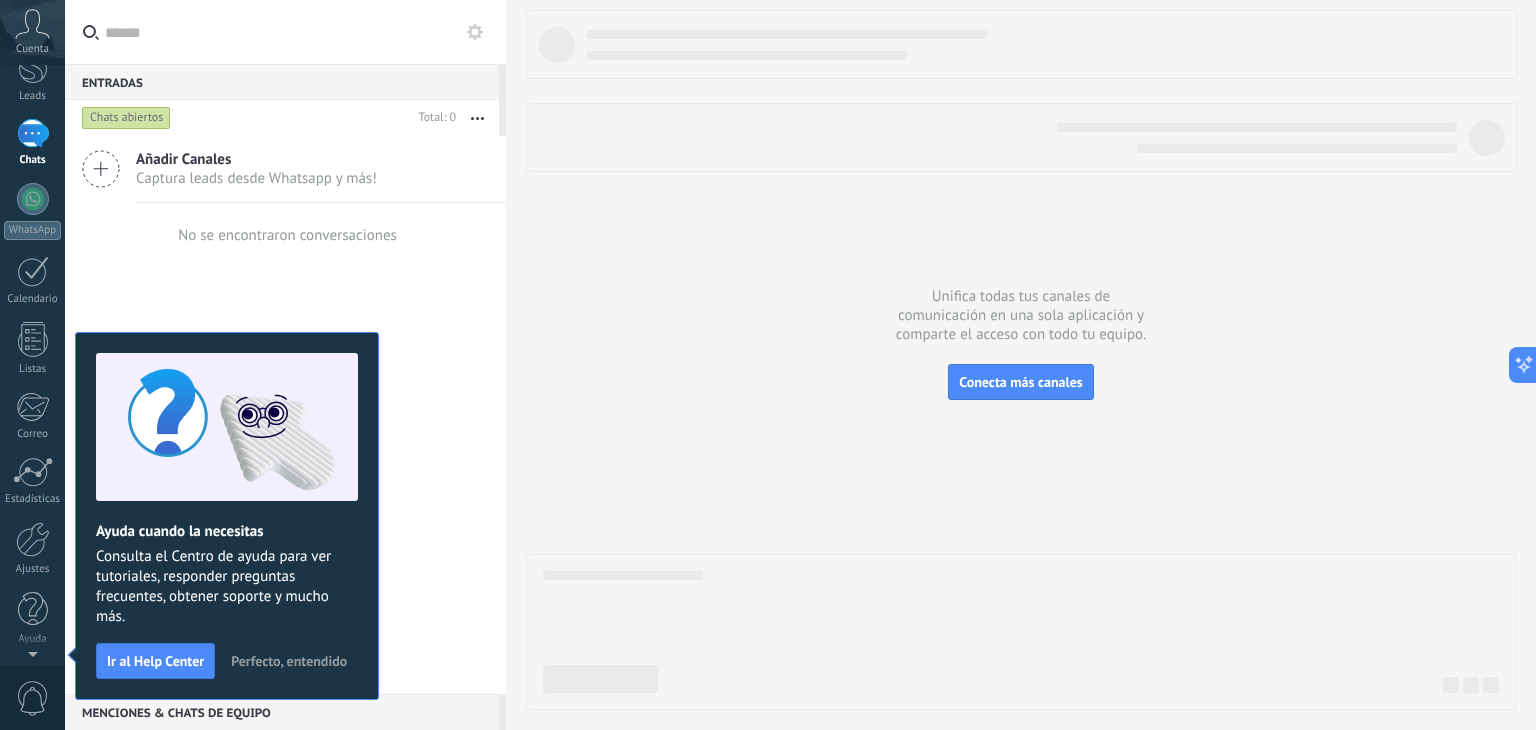 scroll, scrollTop: 0, scrollLeft: 0, axis: both 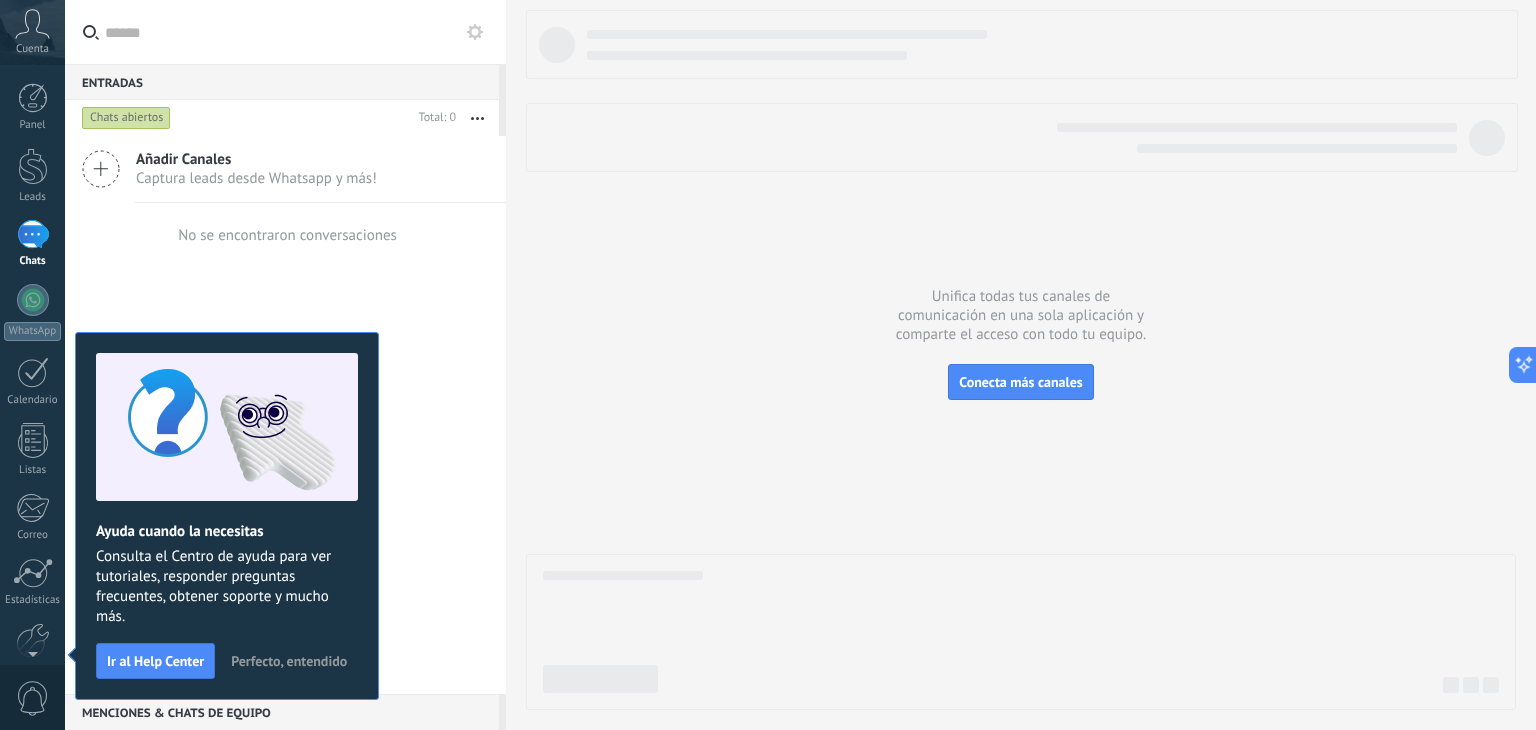 click on "Perfecto, entendido" at bounding box center (289, 661) 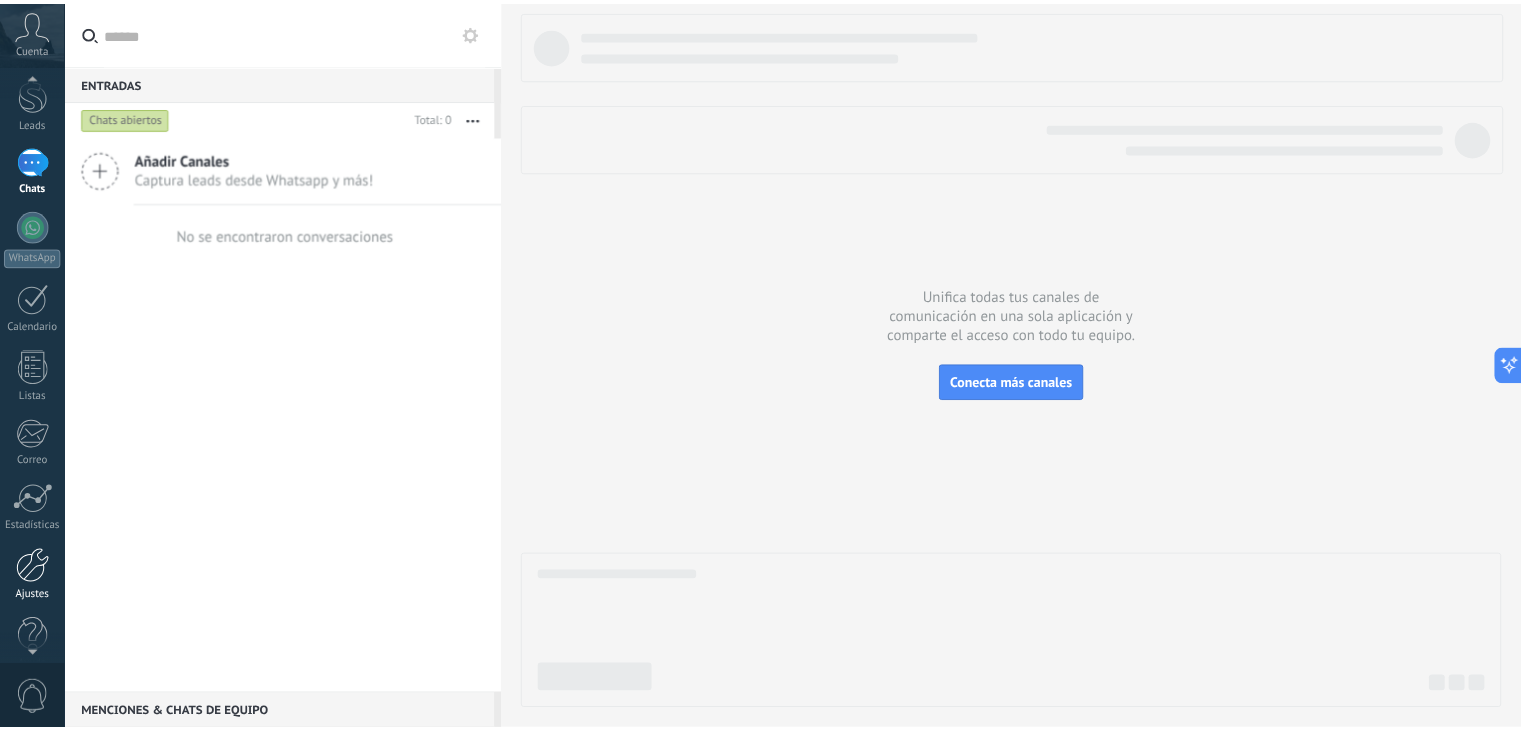 scroll, scrollTop: 101, scrollLeft: 0, axis: vertical 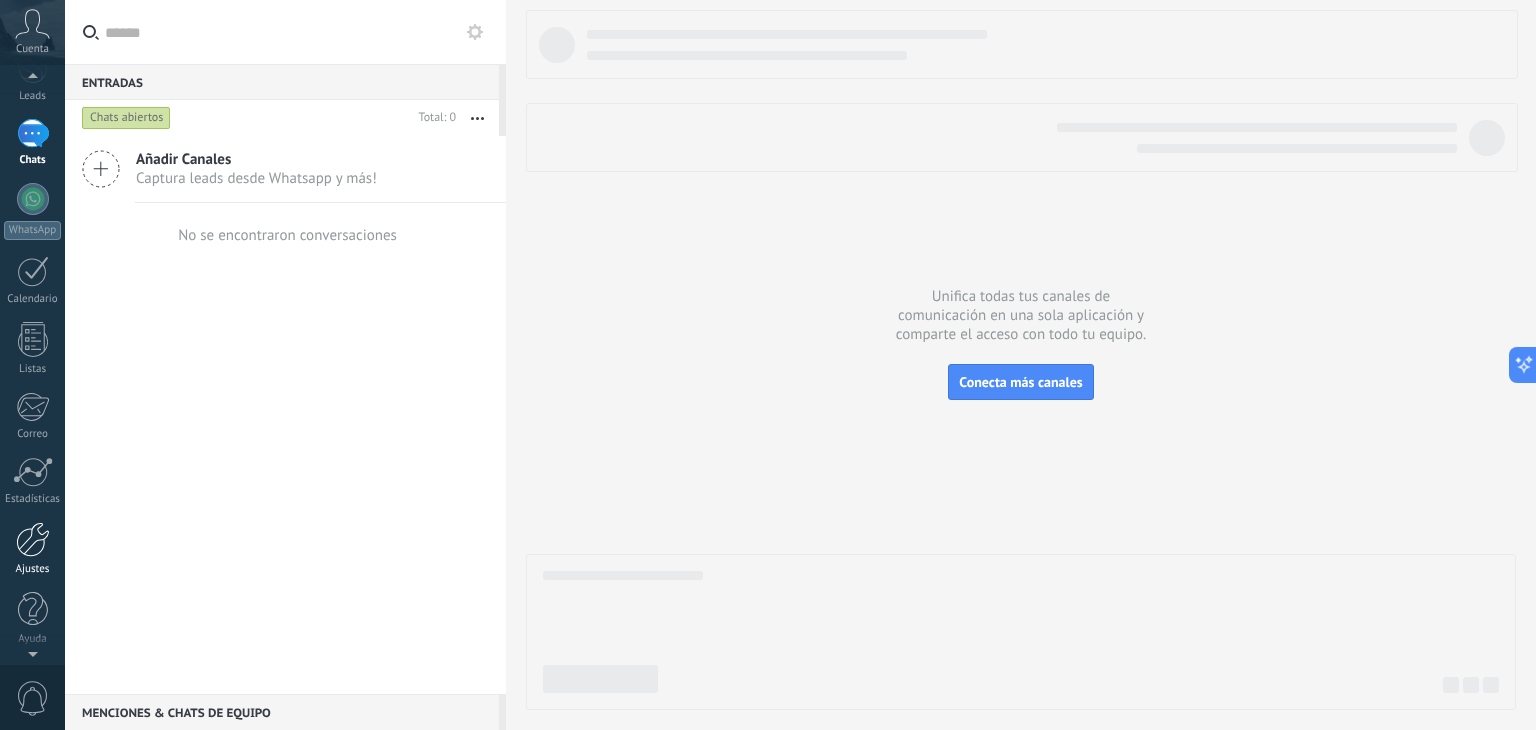click at bounding box center (33, 539) 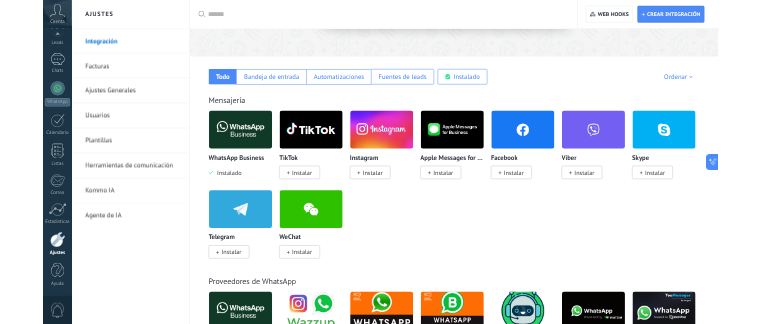 scroll, scrollTop: 300, scrollLeft: 0, axis: vertical 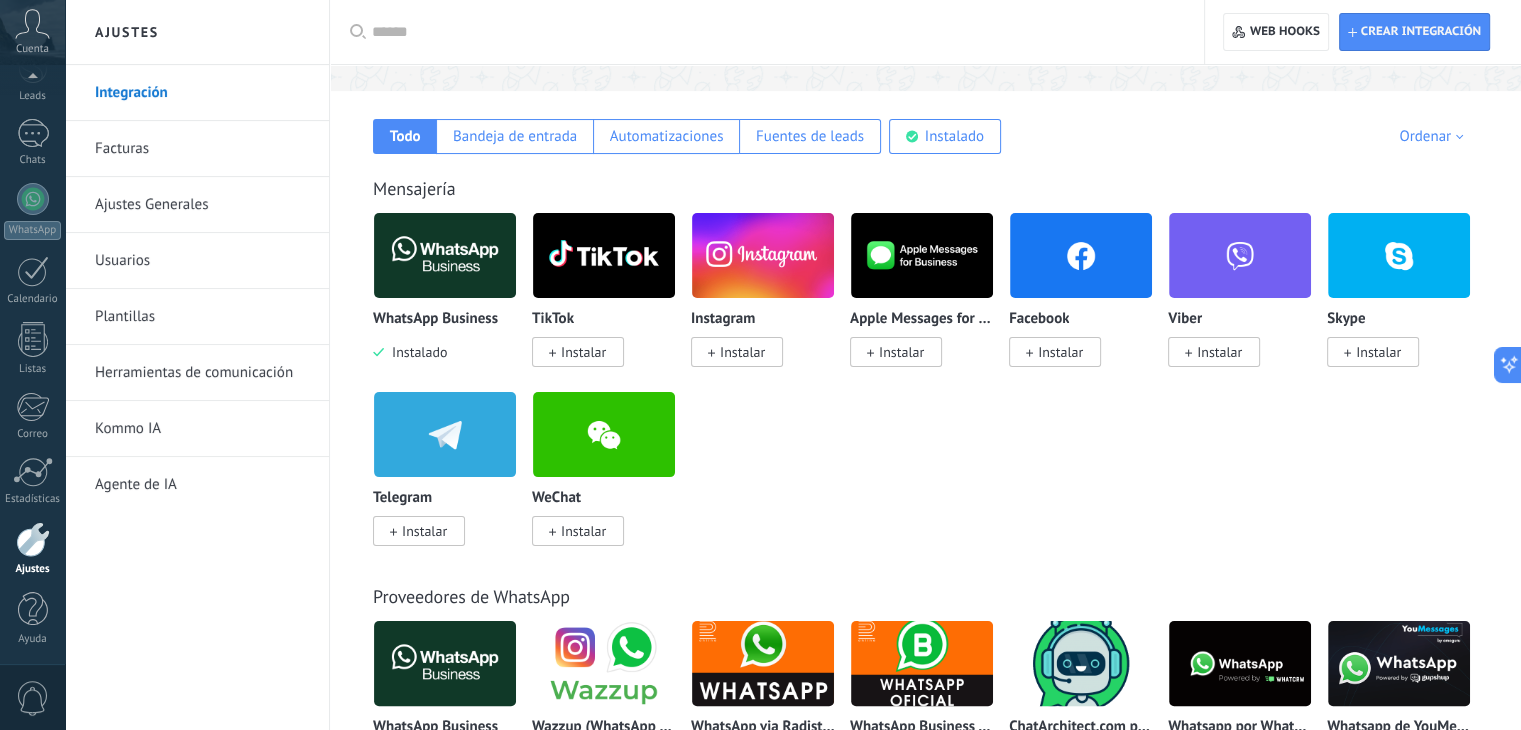 click on "Instalar" at bounding box center (583, 352) 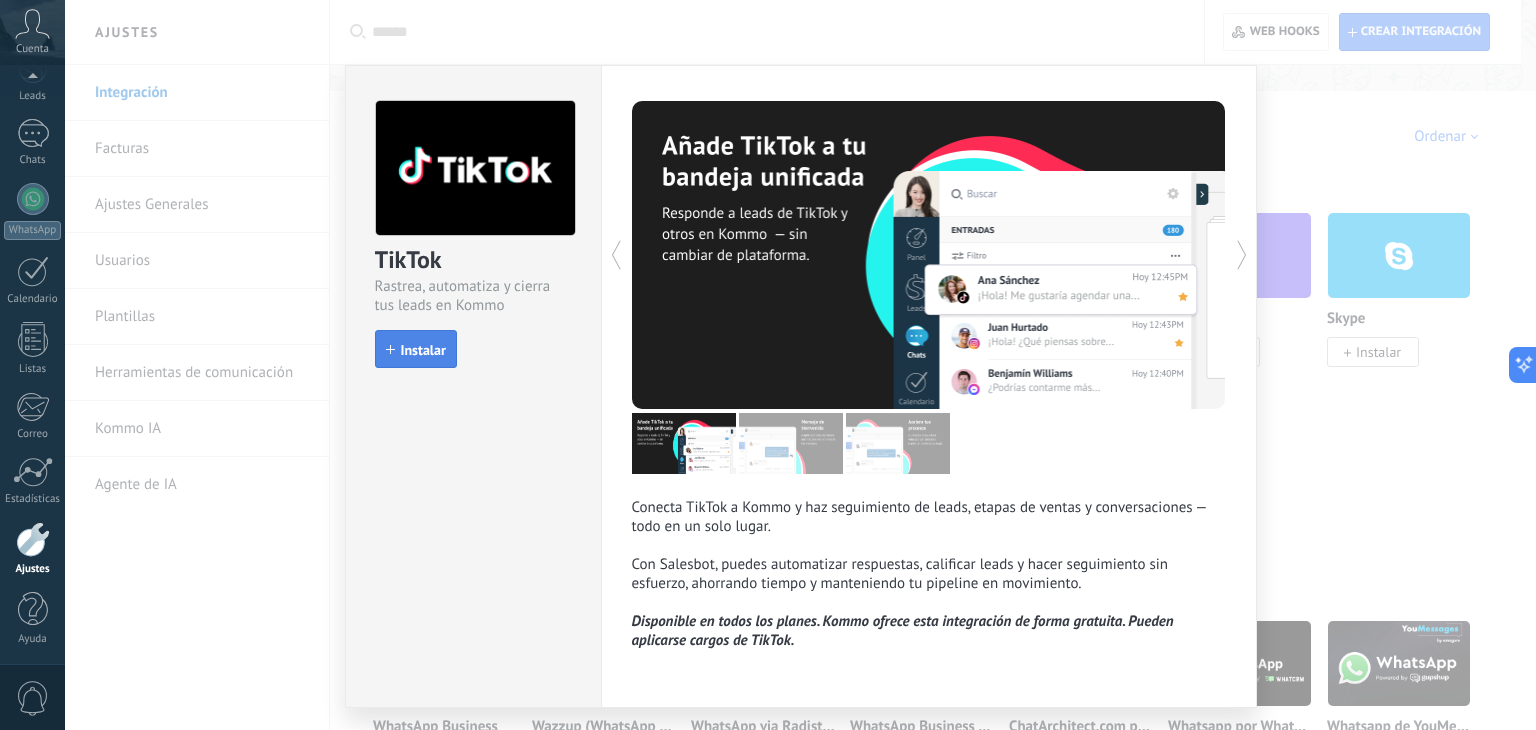 click on "Instalar" at bounding box center (423, 350) 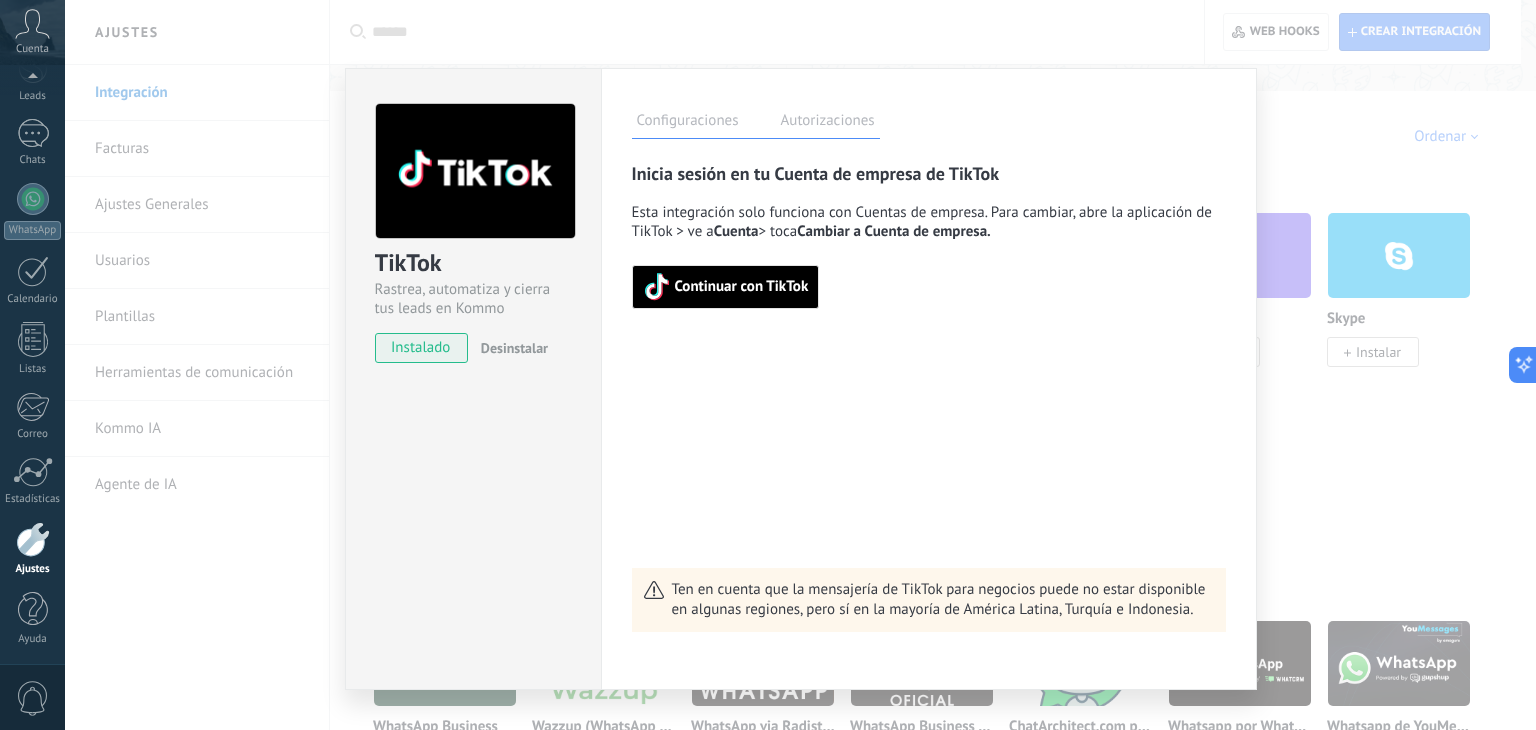 click on "Continuar con TikTok" at bounding box center (742, 287) 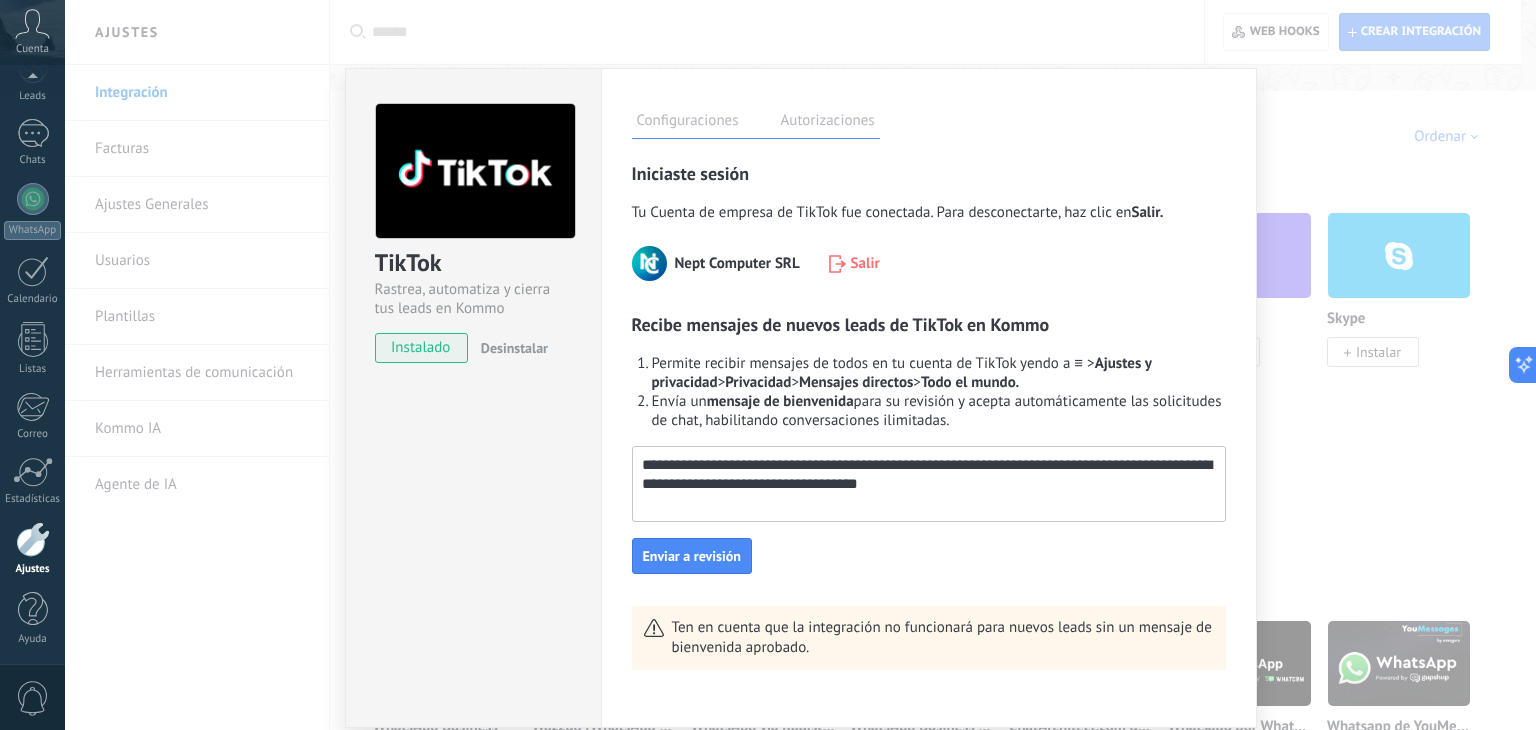 click on "**********" at bounding box center [927, 475] 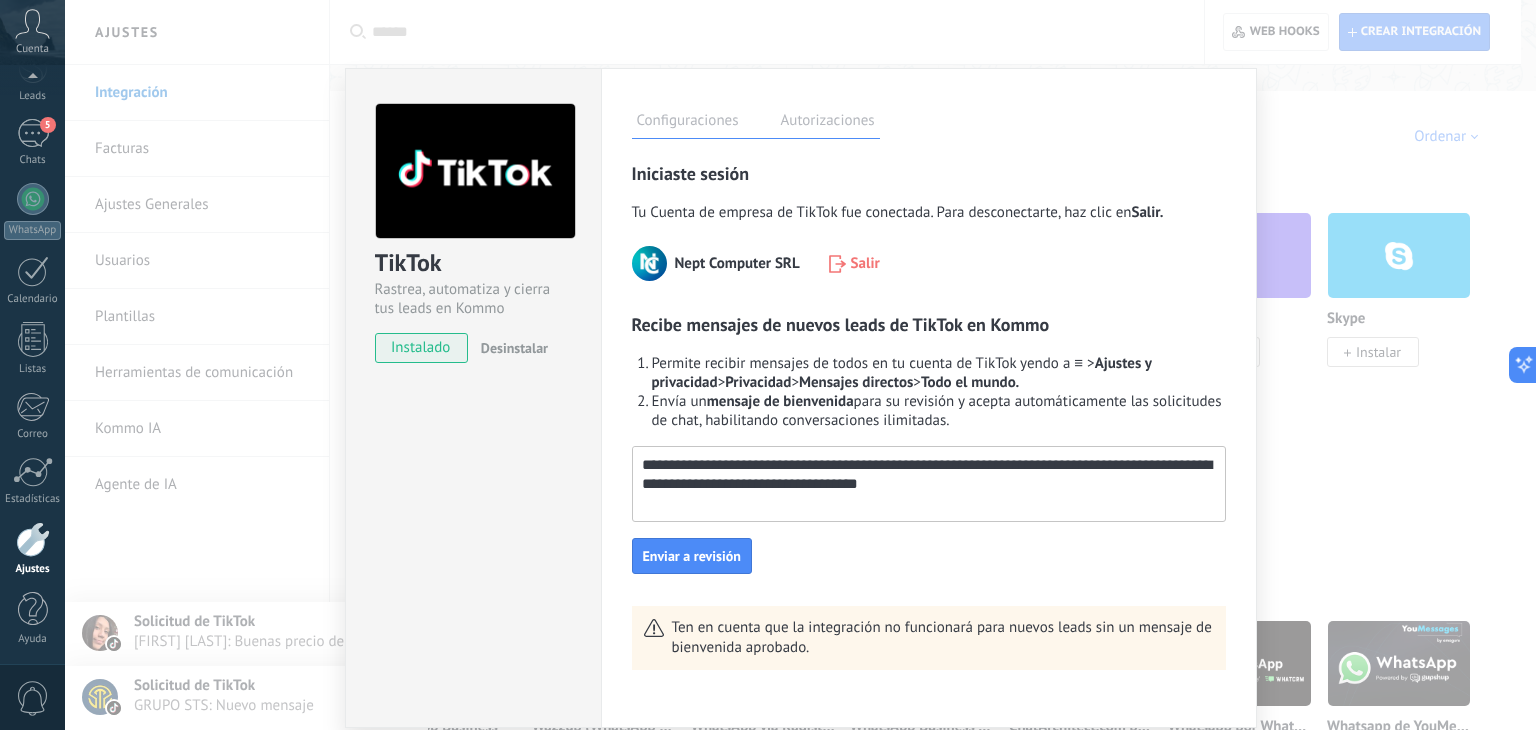 click on "**********" at bounding box center [927, 475] 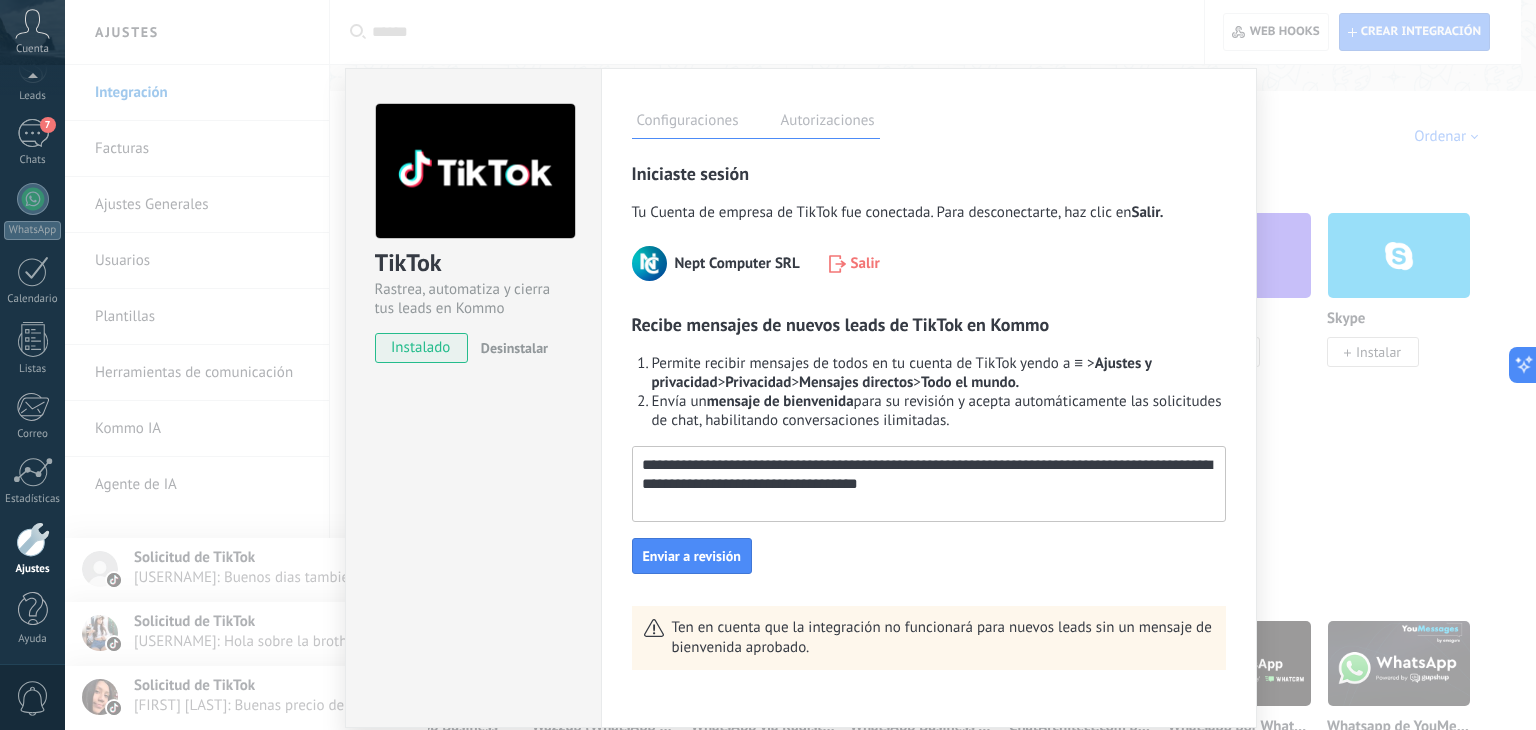 click on "**********" at bounding box center (927, 475) 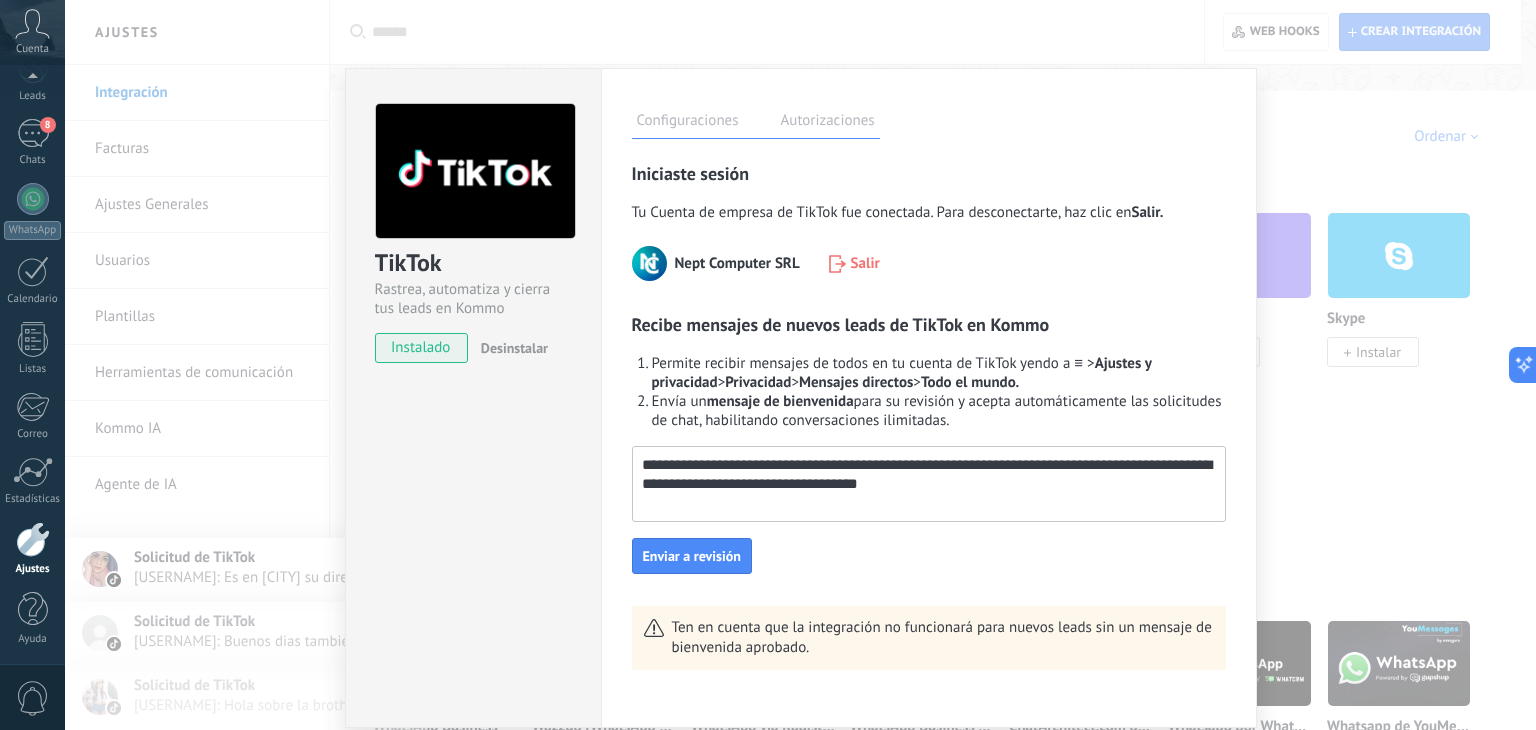 drag, startPoint x: 1124, startPoint y: 464, endPoint x: 742, endPoint y: 482, distance: 382.42386 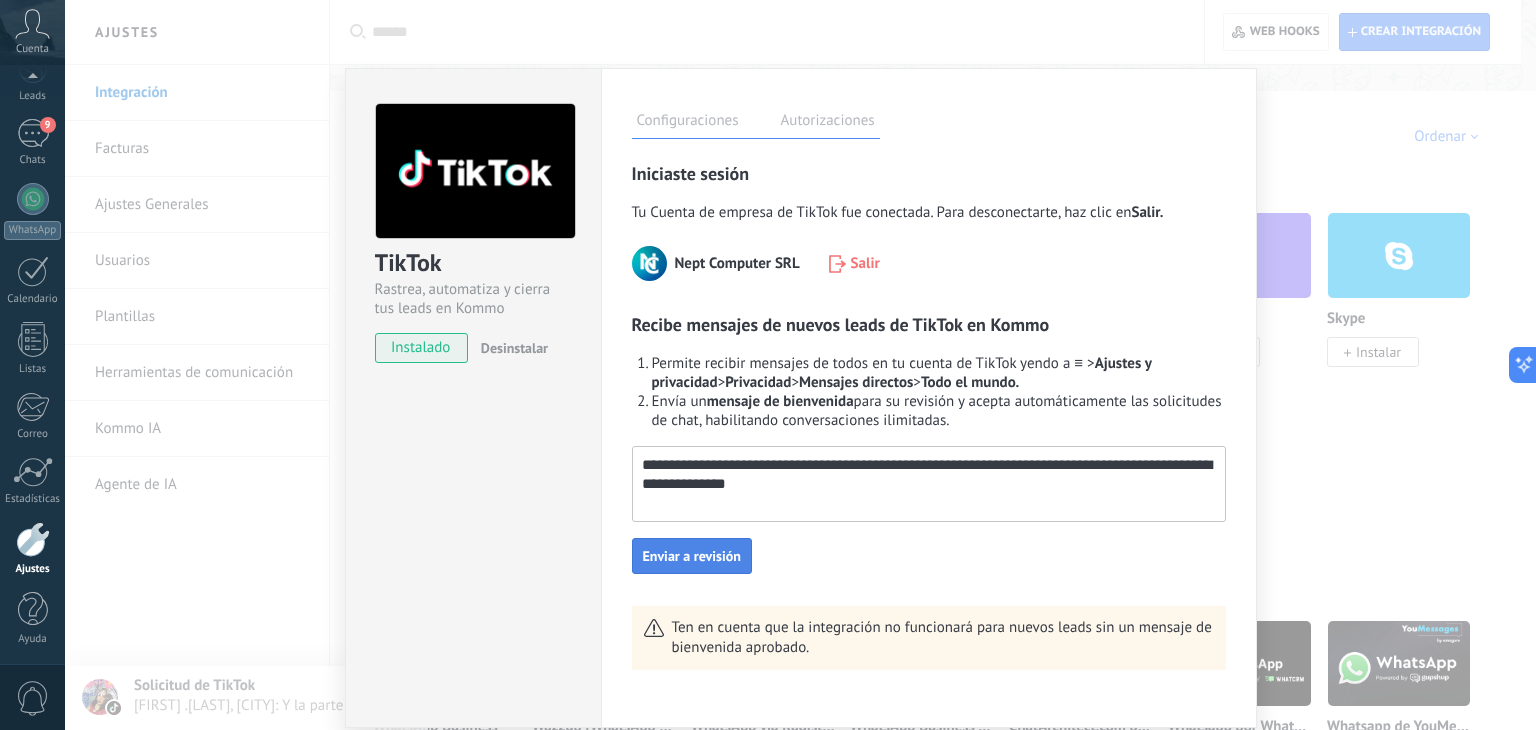 type on "**********" 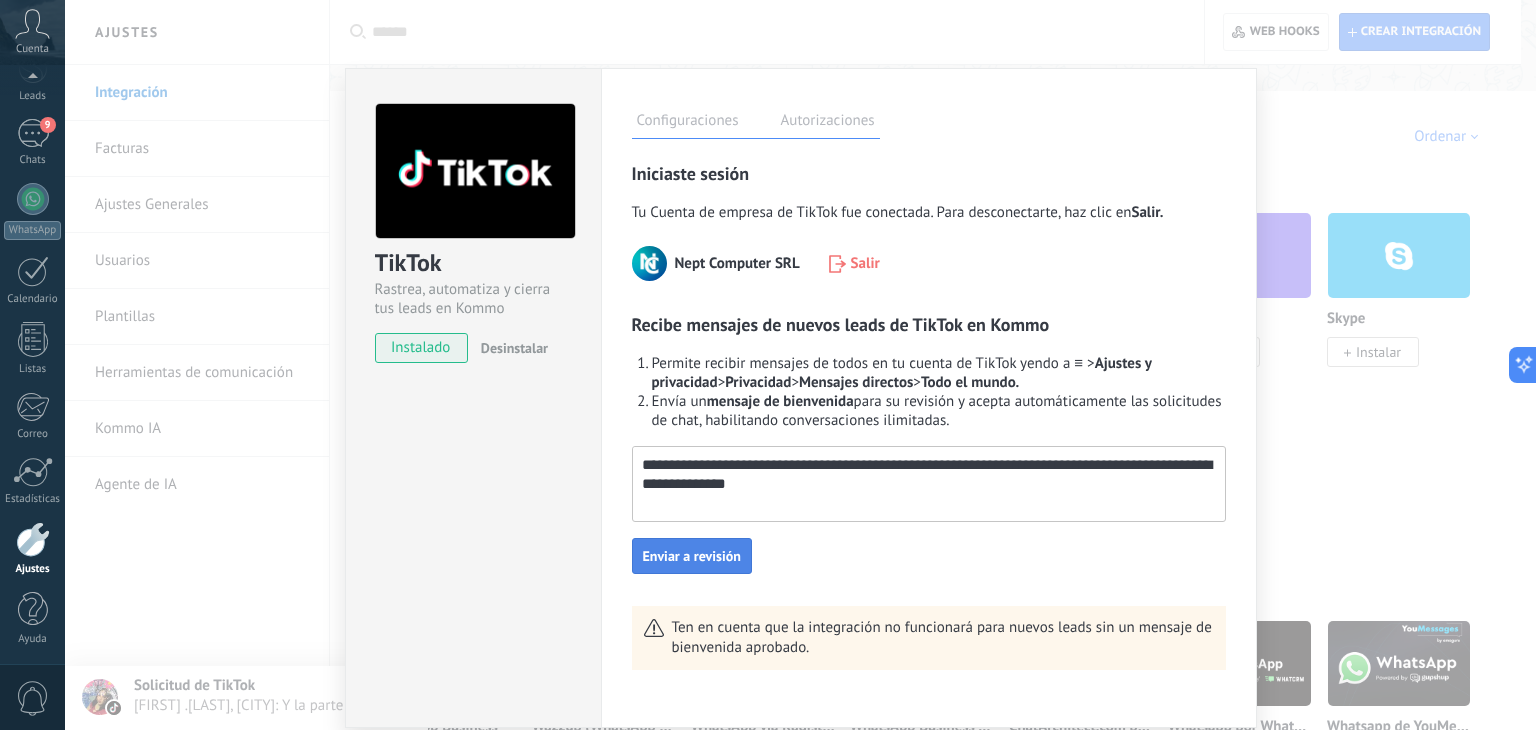 click on "Enviar a revisión" at bounding box center [692, 556] 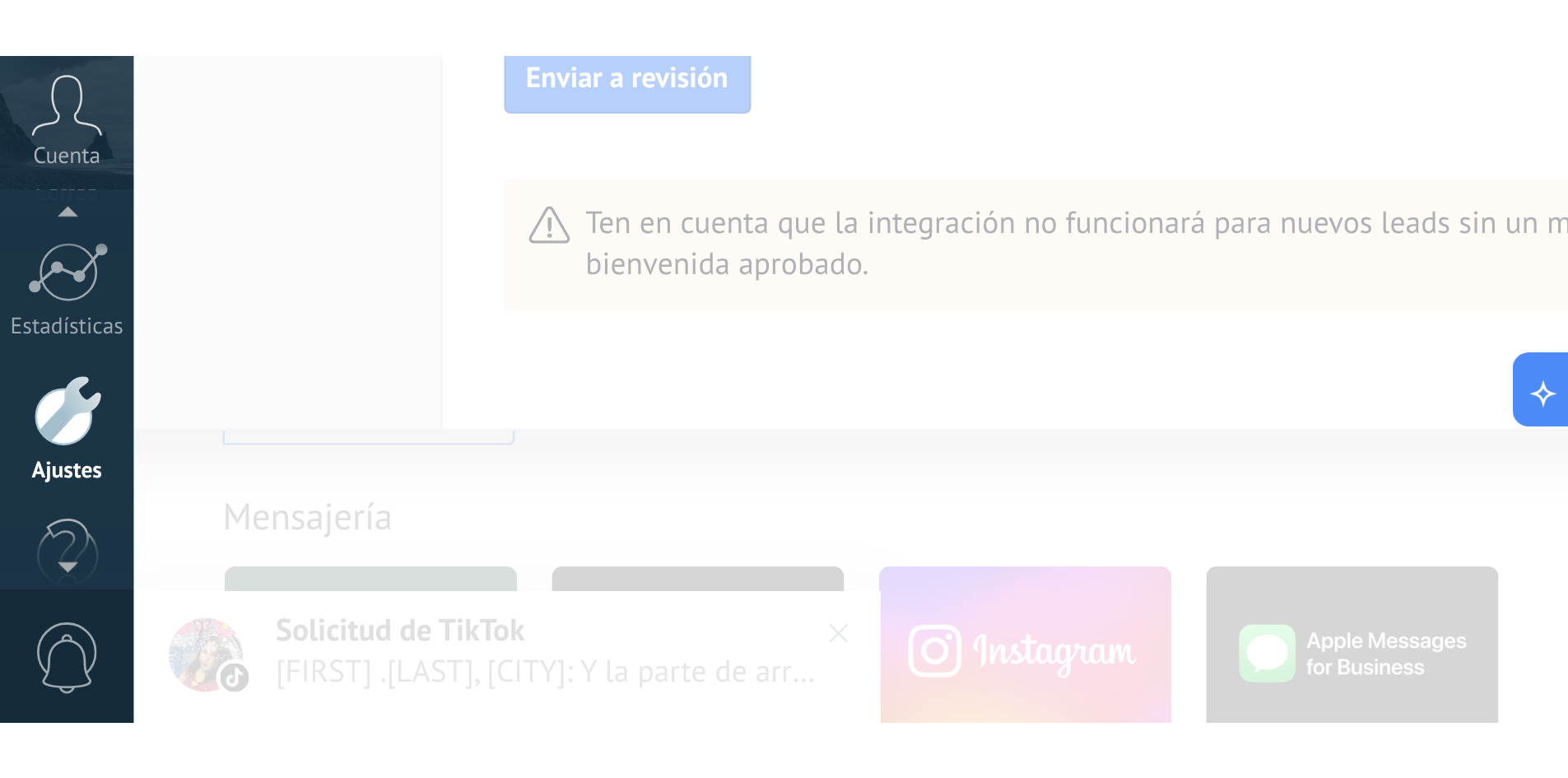 scroll, scrollTop: 0, scrollLeft: 0, axis: both 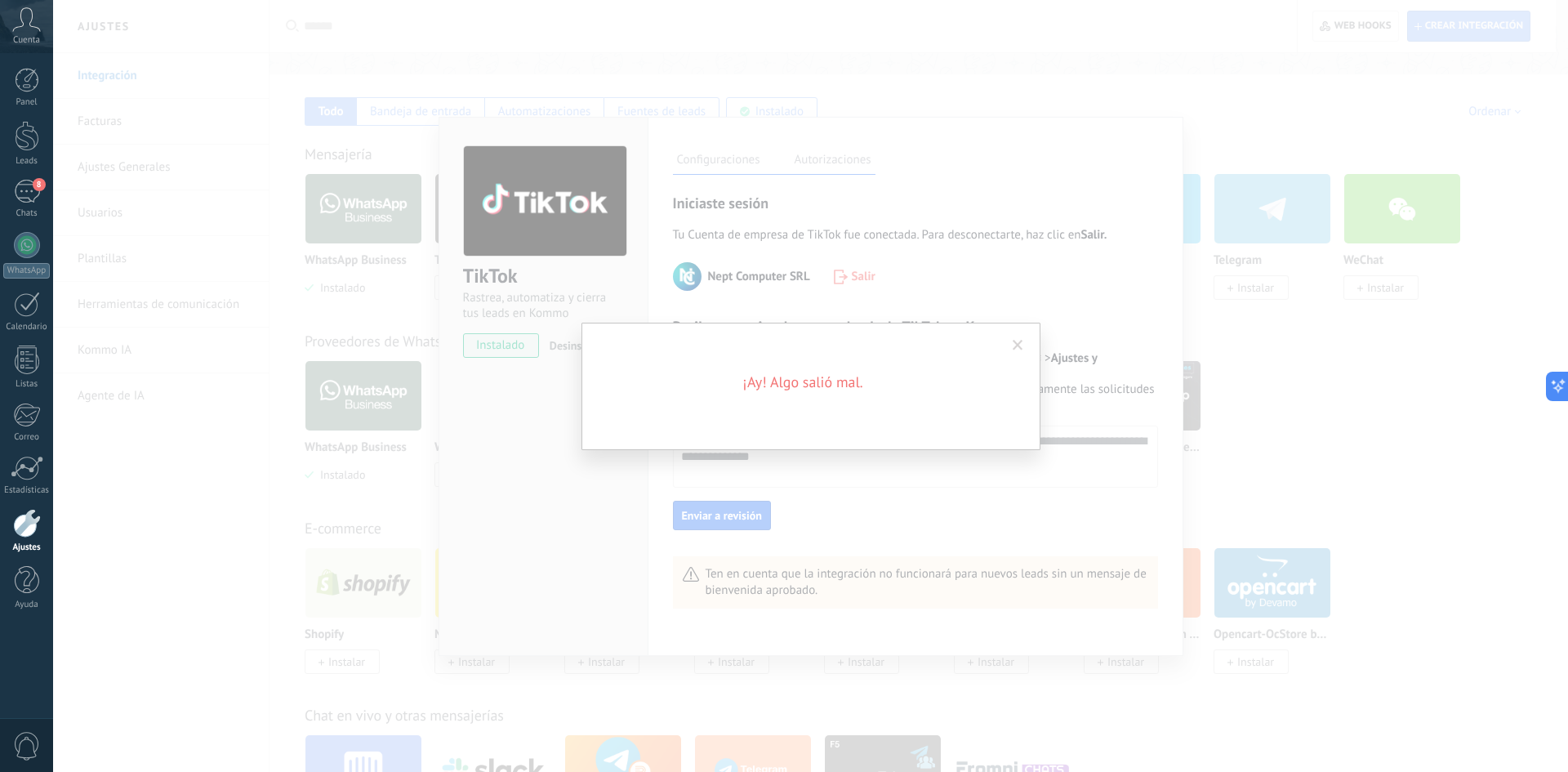 click at bounding box center (1018, 346) 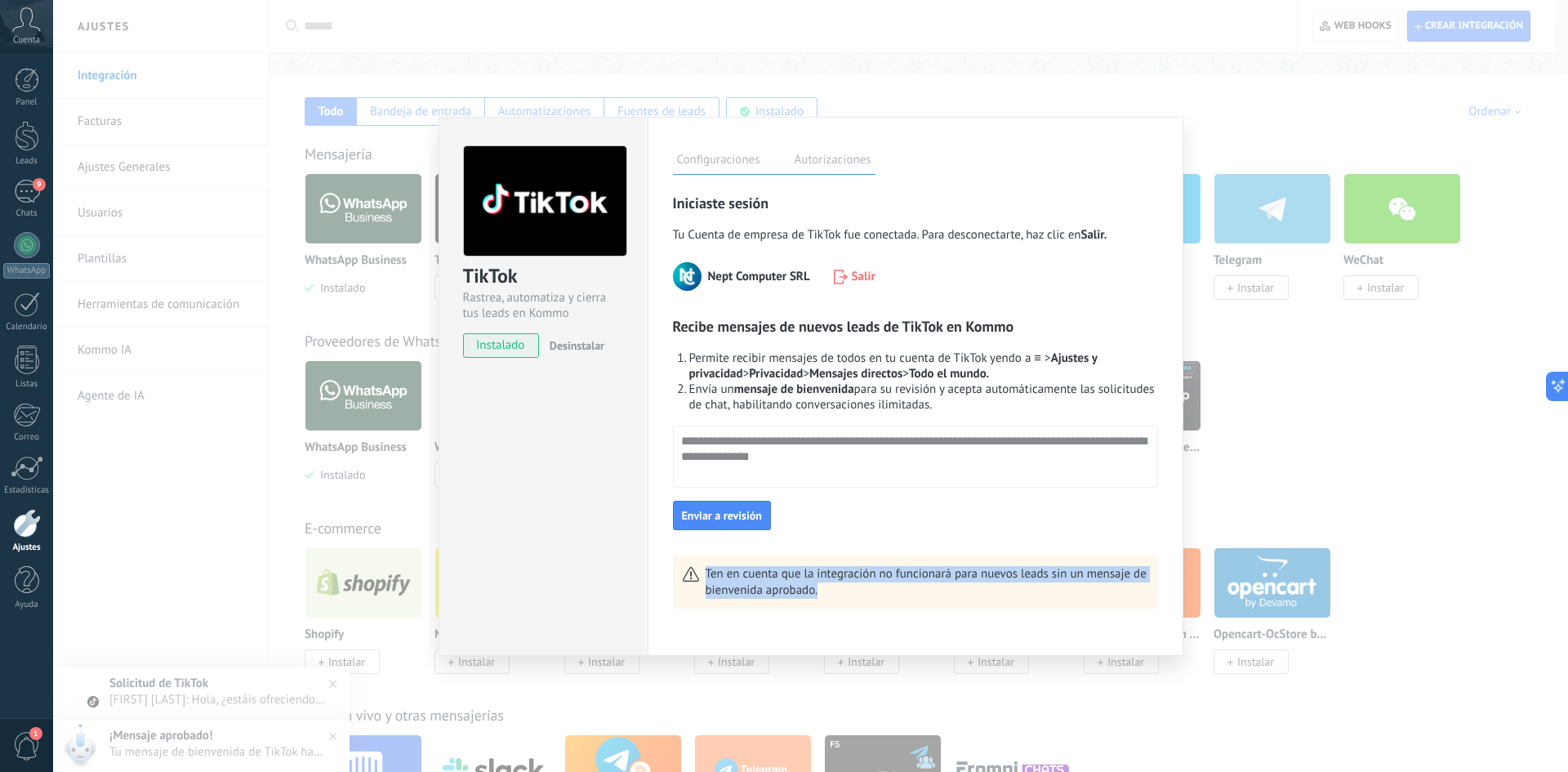 drag, startPoint x: 823, startPoint y: 596, endPoint x: 703, endPoint y: 576, distance: 121.6553 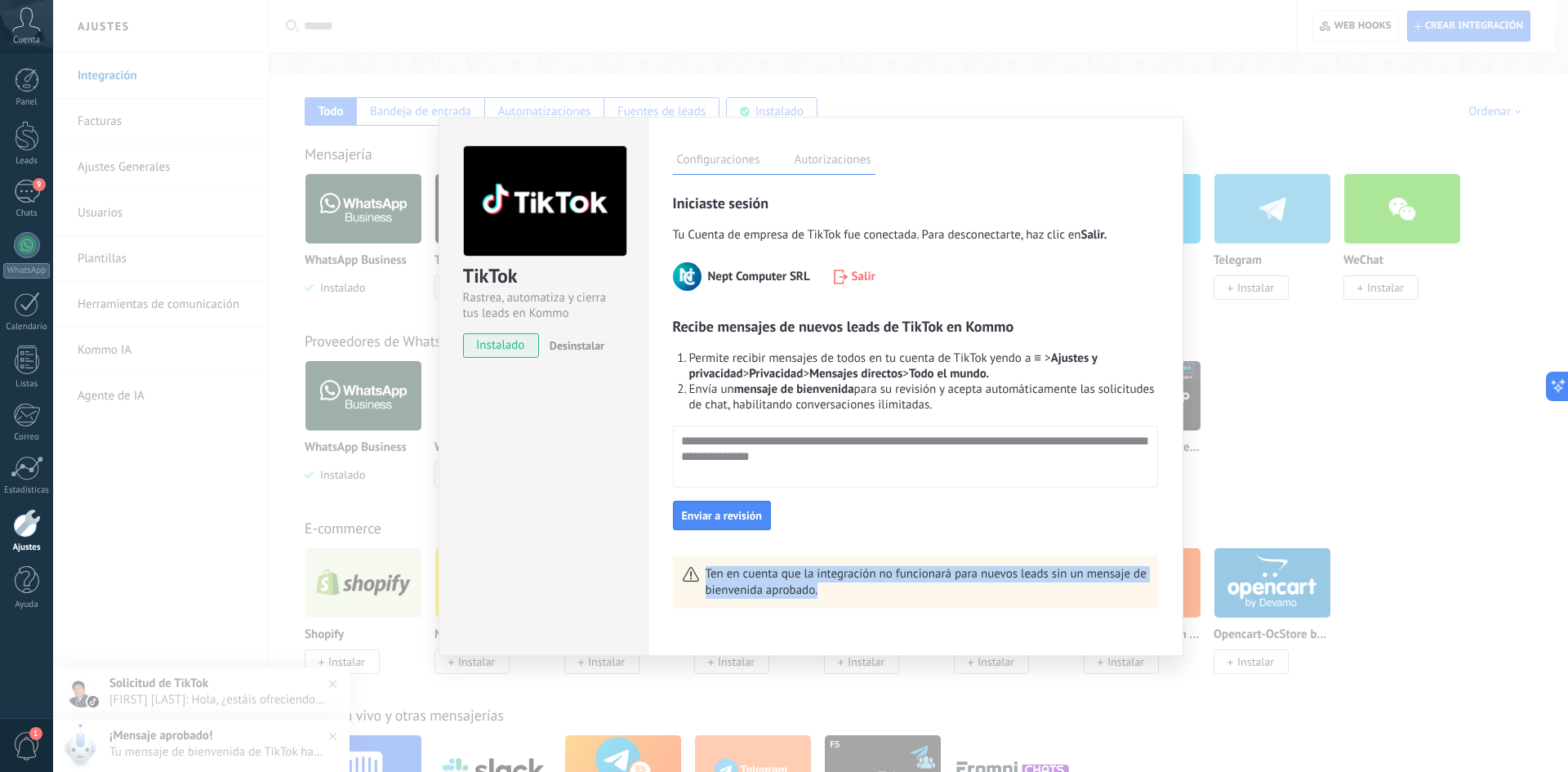 click on "Ten en cuenta que la integración no funcionará para nuevos leads sin un mensaje de bienvenida aprobado." at bounding box center (915, 582) 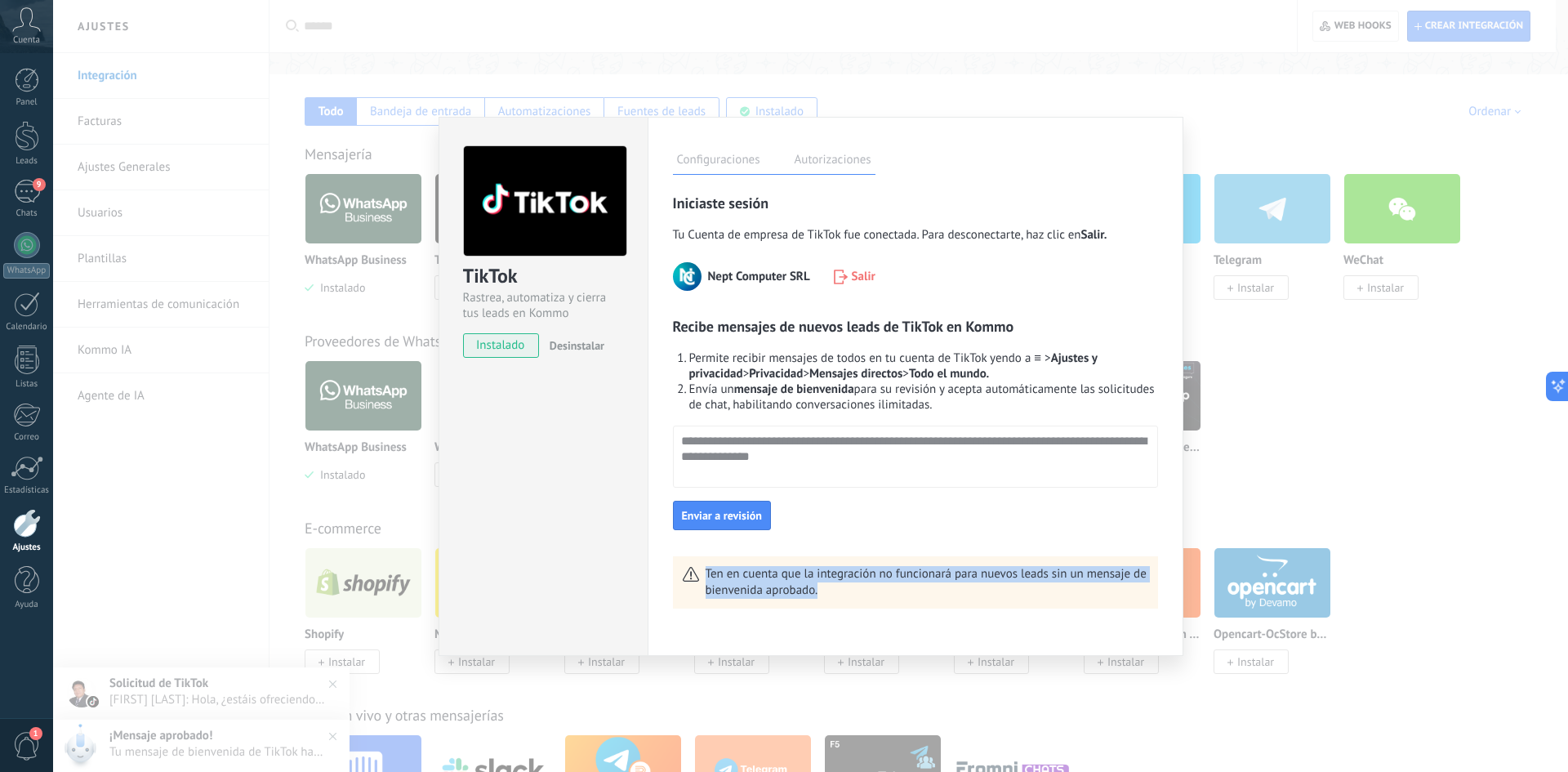click on "Ten en cuenta que la integración no funcionará para nuevos leads sin un mensaje de bienvenida aprobado." at bounding box center [927, 582] 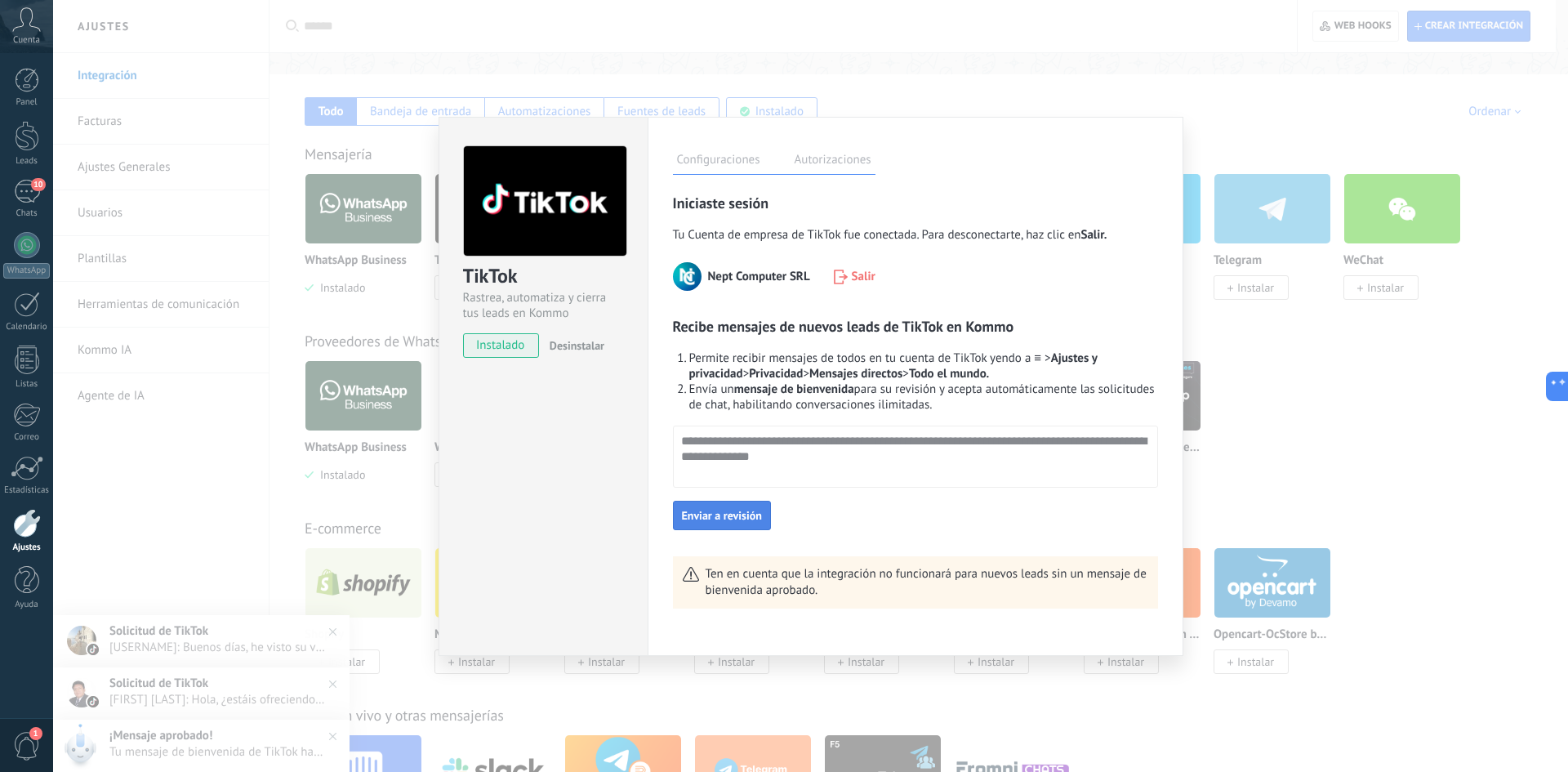 click on "Enviar a revisión" at bounding box center [722, 515] 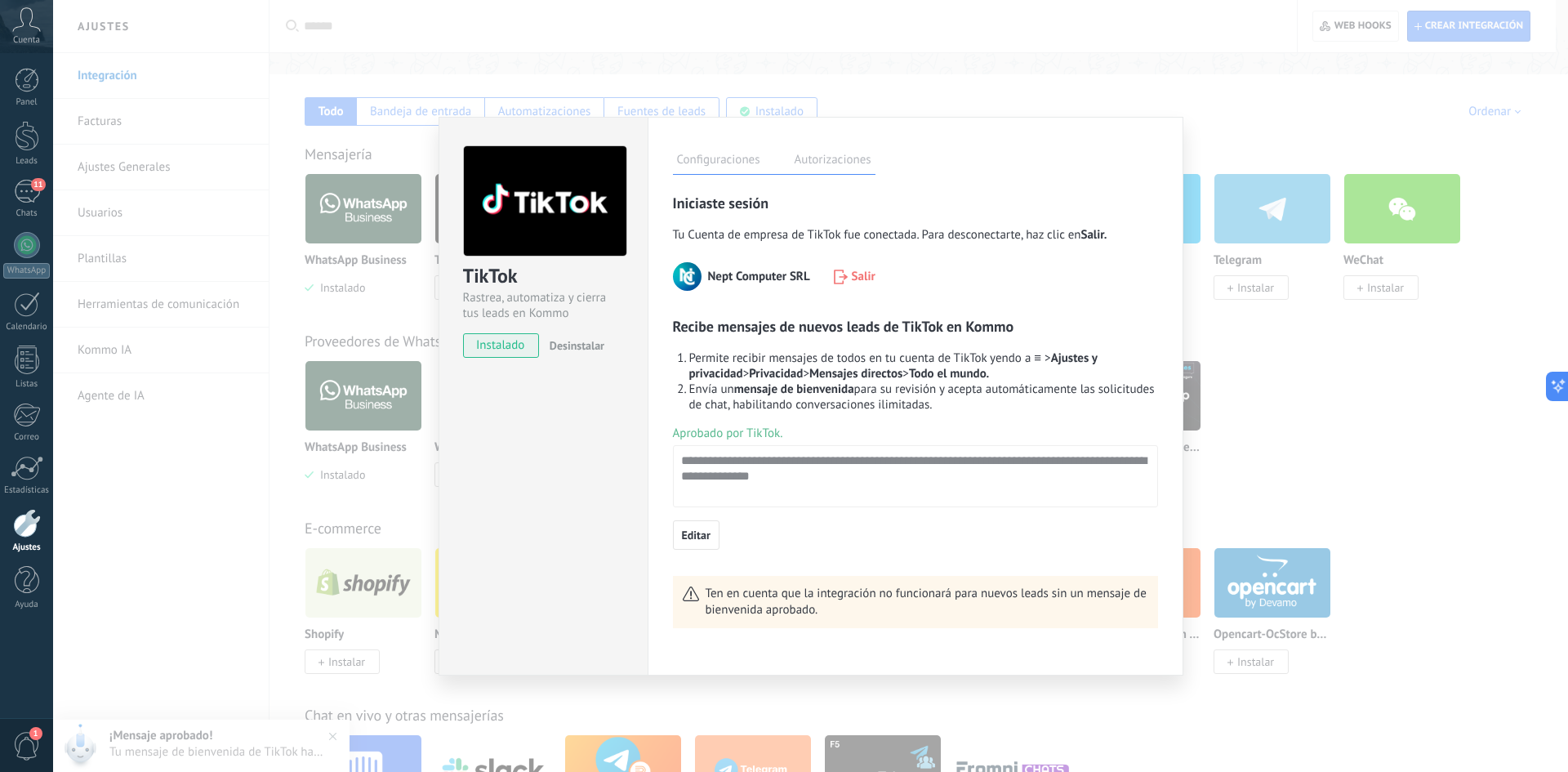 click on "Autorizaciones" at bounding box center (833, 162) 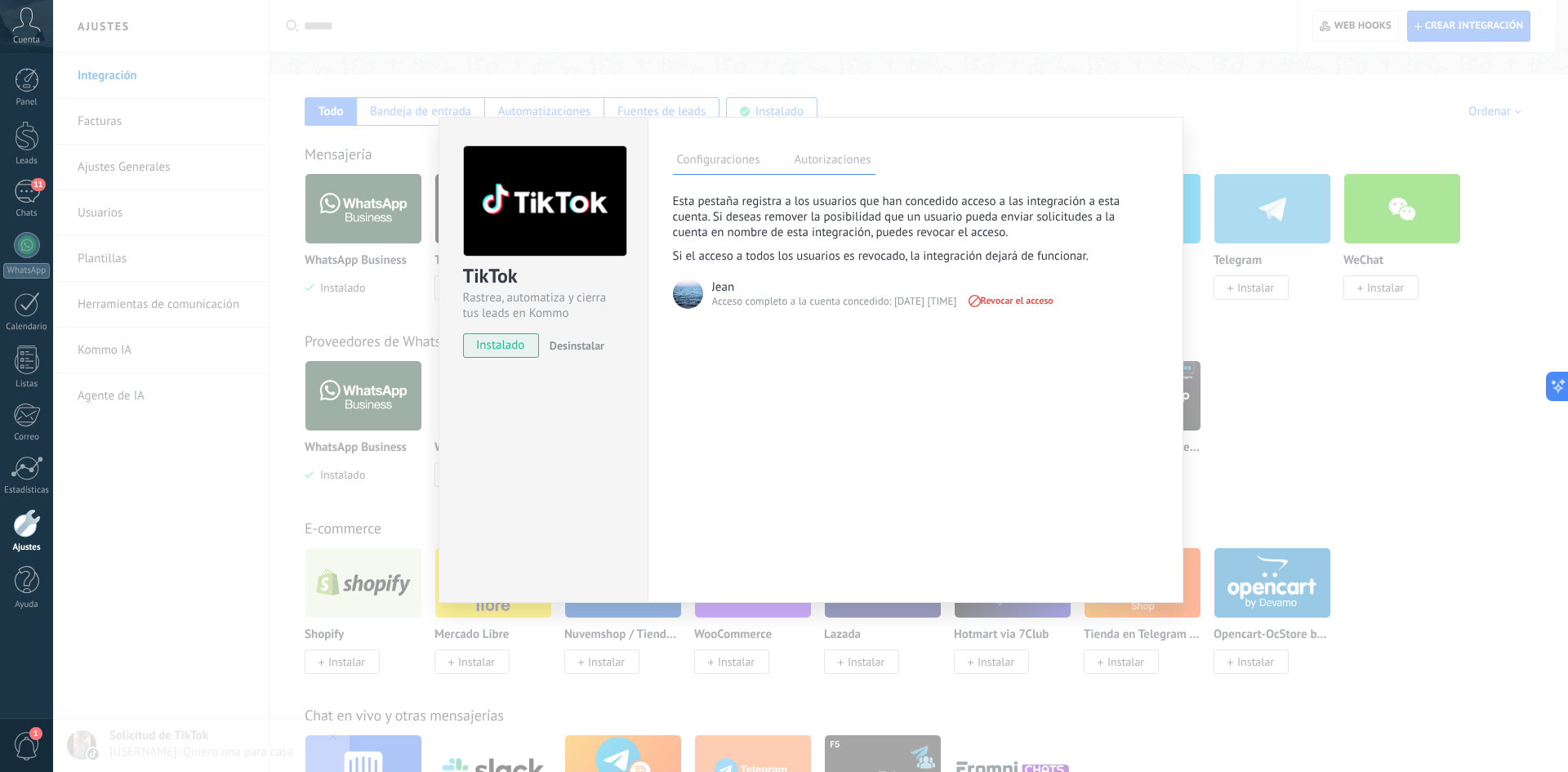 click on "Configuraciones" at bounding box center [719, 162] 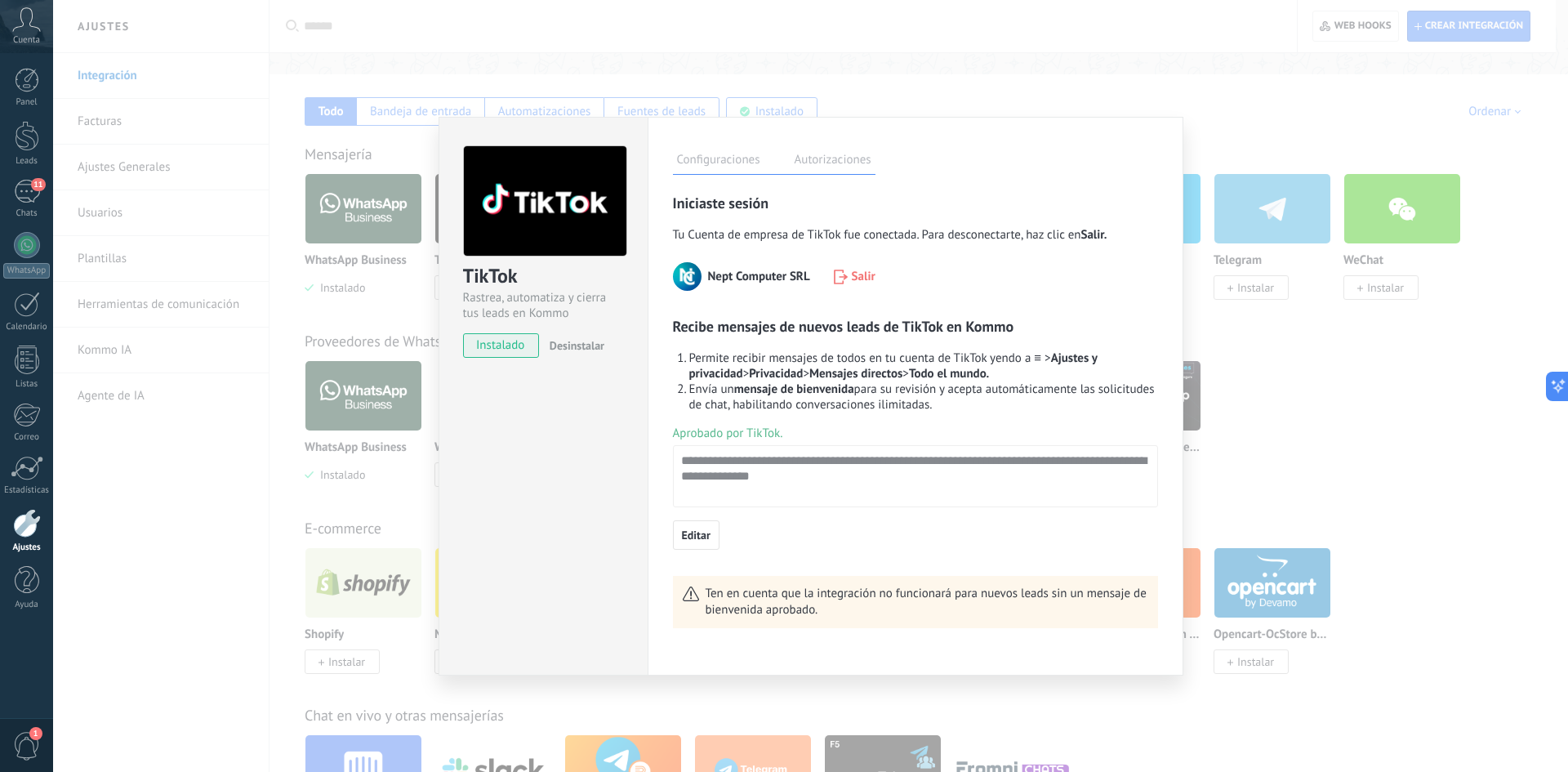 click on "TikTok Rastrea, automatiza y cierra tus leads en Kommo instalado Desinstalar Configuraciones Autorizaciones Esta pestaña registra a los usuarios que han concedido acceso a la integración a esta cuenta. Si deseas remover la posibilidad que un usuario pueda enviar solicitudes a la cuenta en nombre de esta integración, puedes revocar el acceso. Si el acceso a todos los usuarios es revocado, la integración dejará de funcionar. Esta aplicación está instalada, pero nadie le ha dado acceso aún. Rastrea, automatiza y cierra tus leads en Kommo más Guardar Iniciaste sesión Tu Cuenta de empresa de TikTok fue conectada. Para desconectarte, haz clic en Salir. [COMPANY_NAME] Salir Recibe mensajes de nuevos leads de TikTok en Kommo Permite recibir mensajes de todos en tu cuenta de TikTok yendo a ≡ > Ajustes y privacidad > Privacidad > Mensajes directos > Todo el mundo. Envía un mensaje de bienvenida Aprobado por TikTok. Editar" at bounding box center (810, 386) 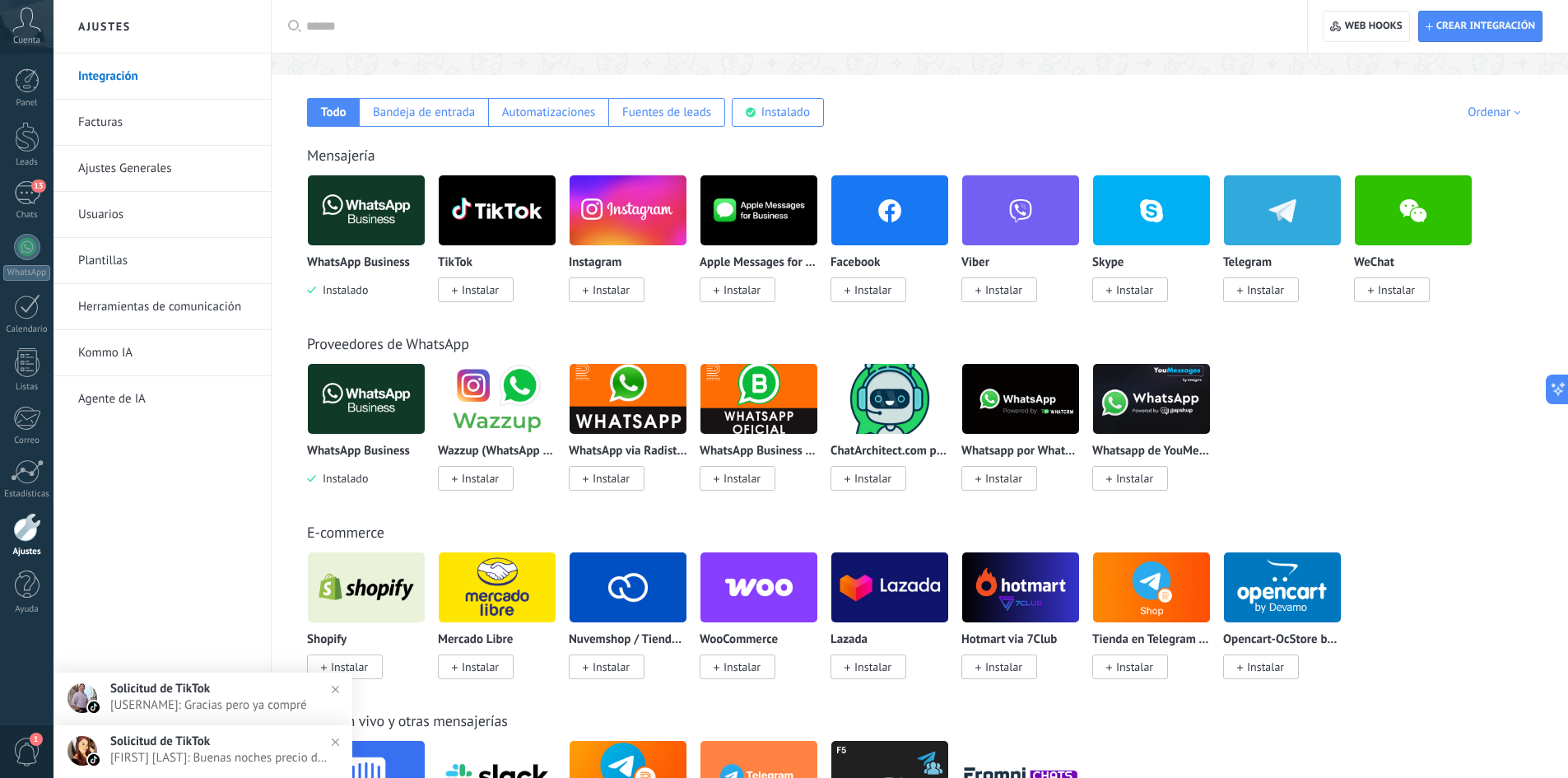 click on "Instalar" at bounding box center [611, 290] 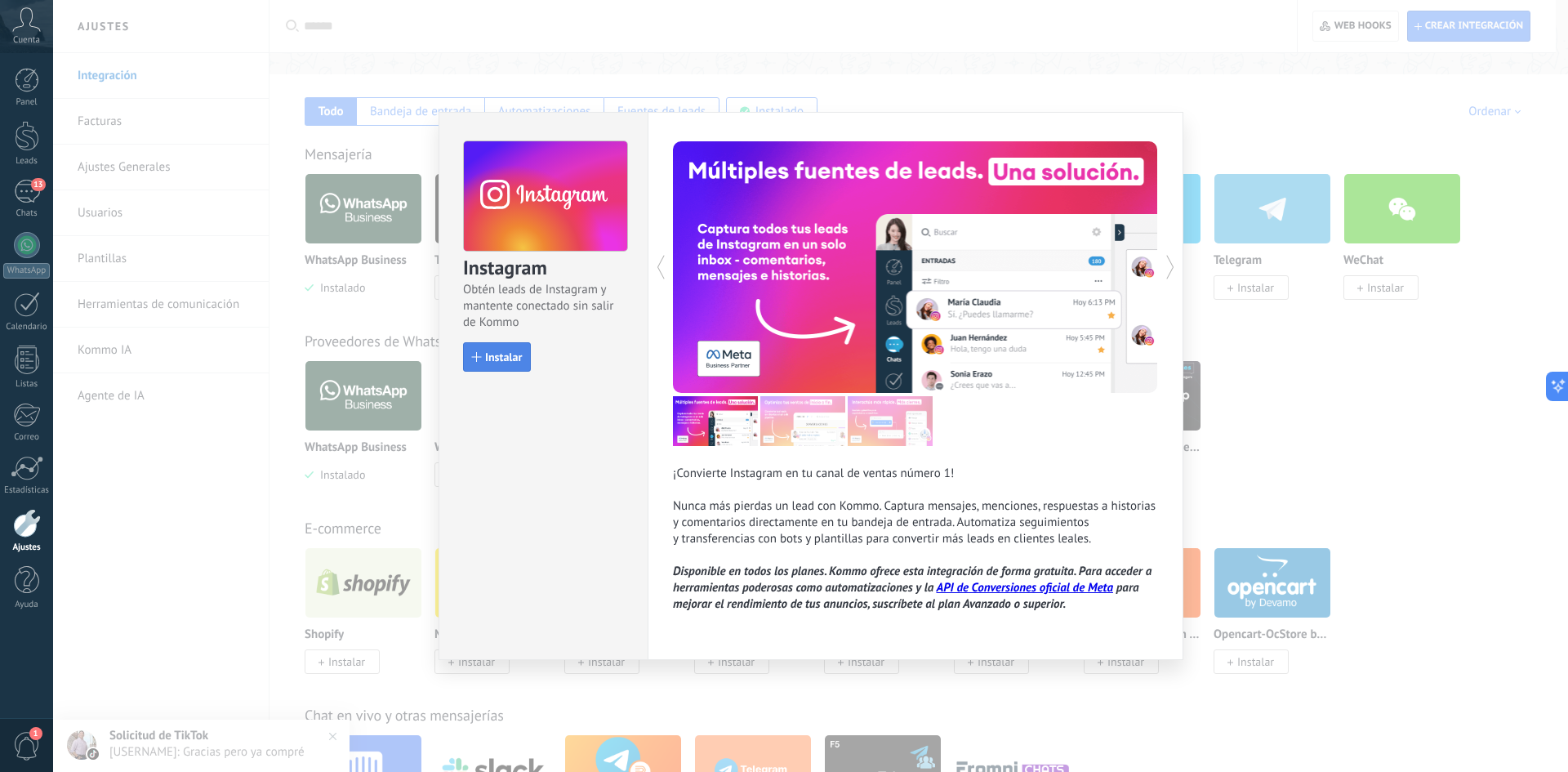 click on "Instalar" at bounding box center [503, 357] 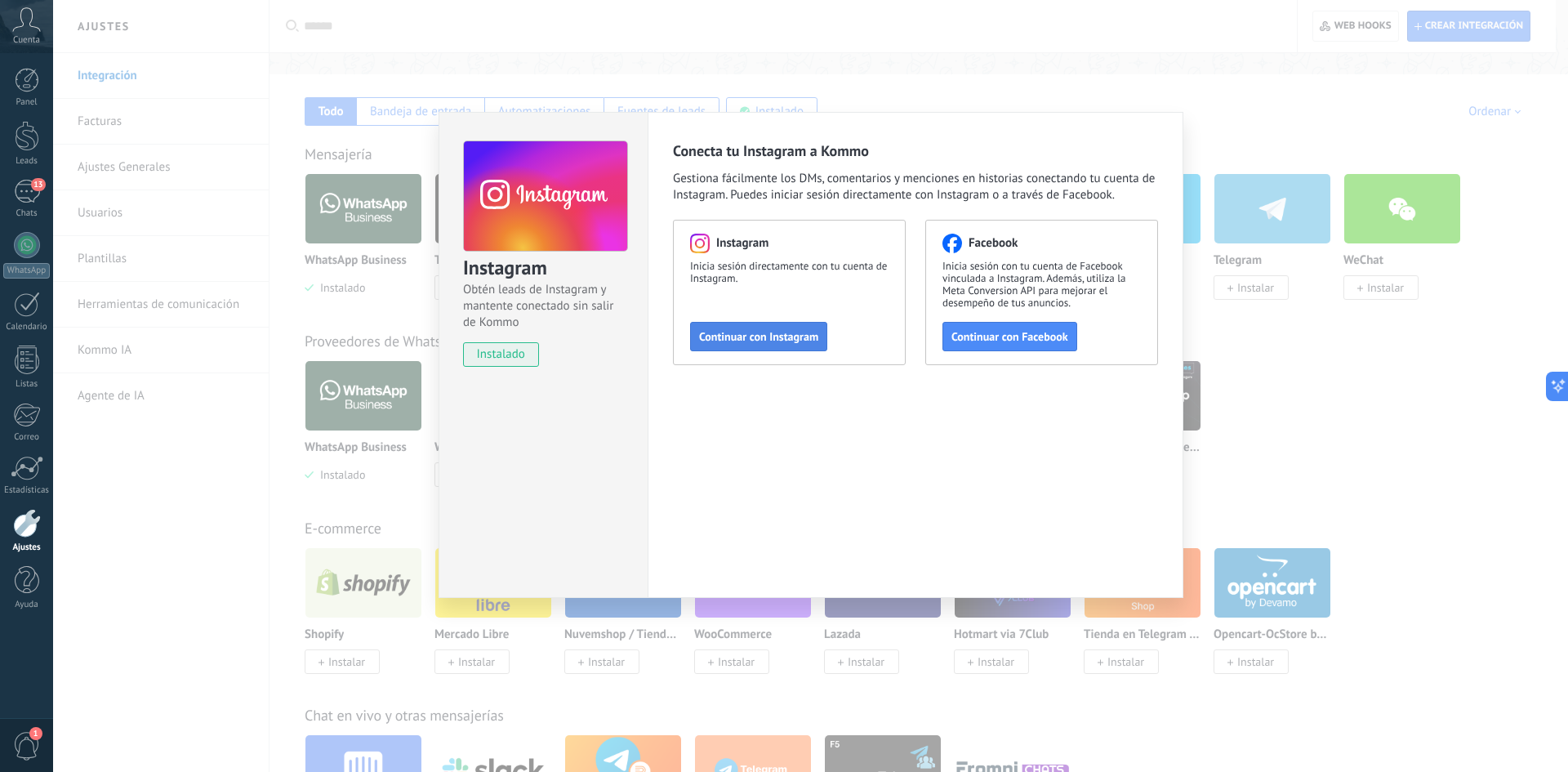 click on "Continuar con Instagram" at bounding box center (759, 337) 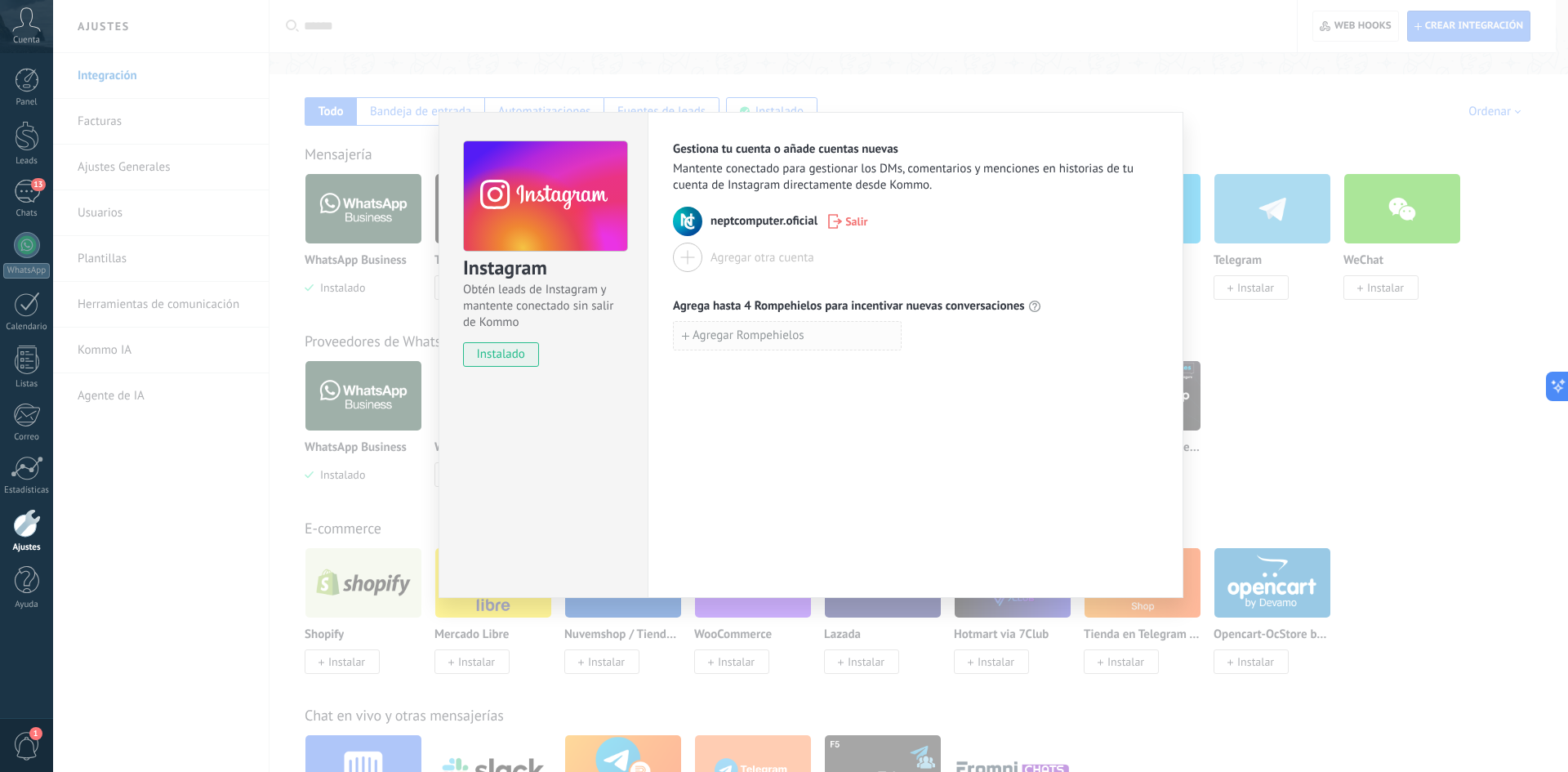 click on "Agregar Rompehielos" at bounding box center (787, 336) 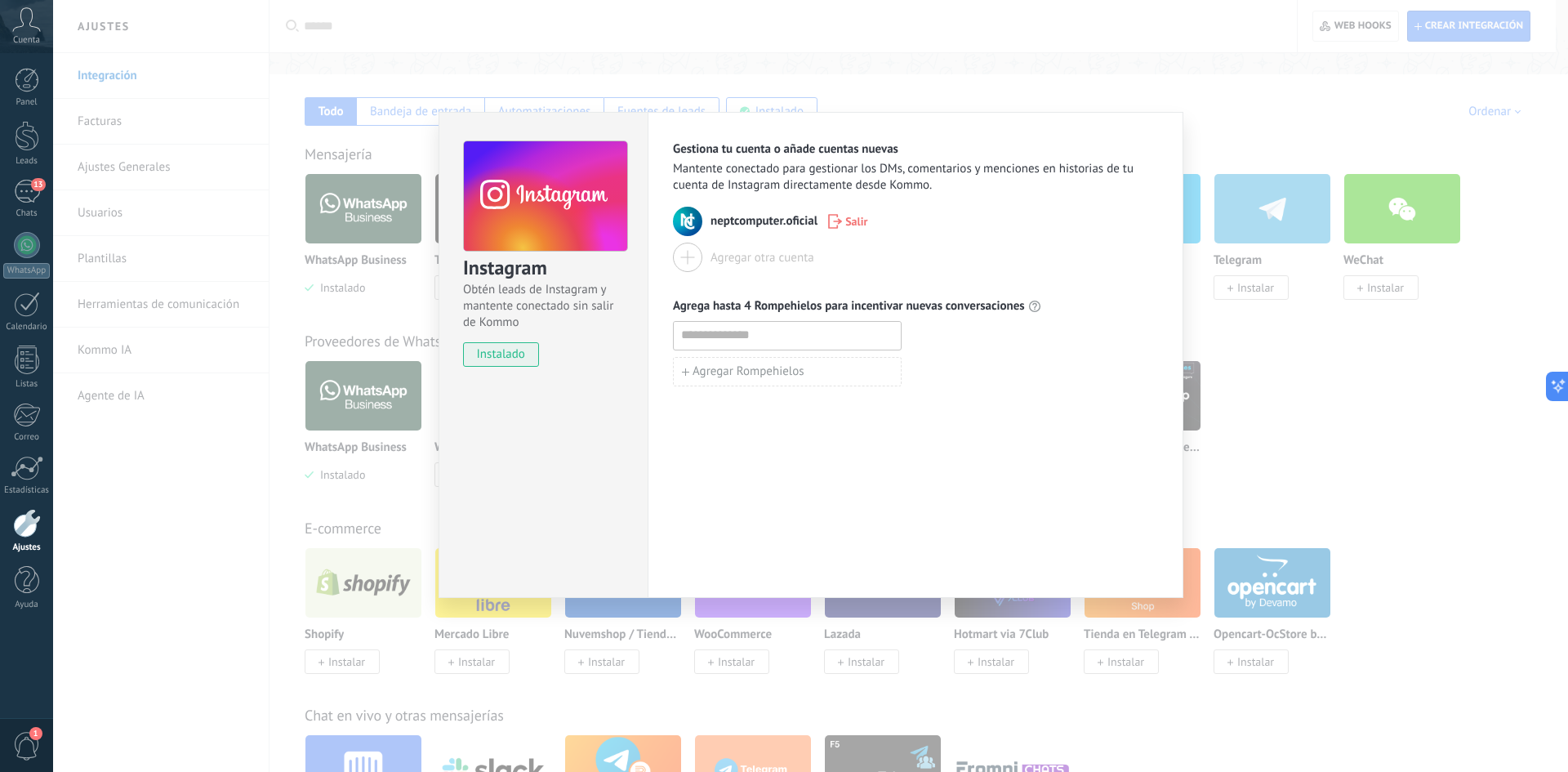 click on "Agregar Rompehielos" at bounding box center (915, 372) 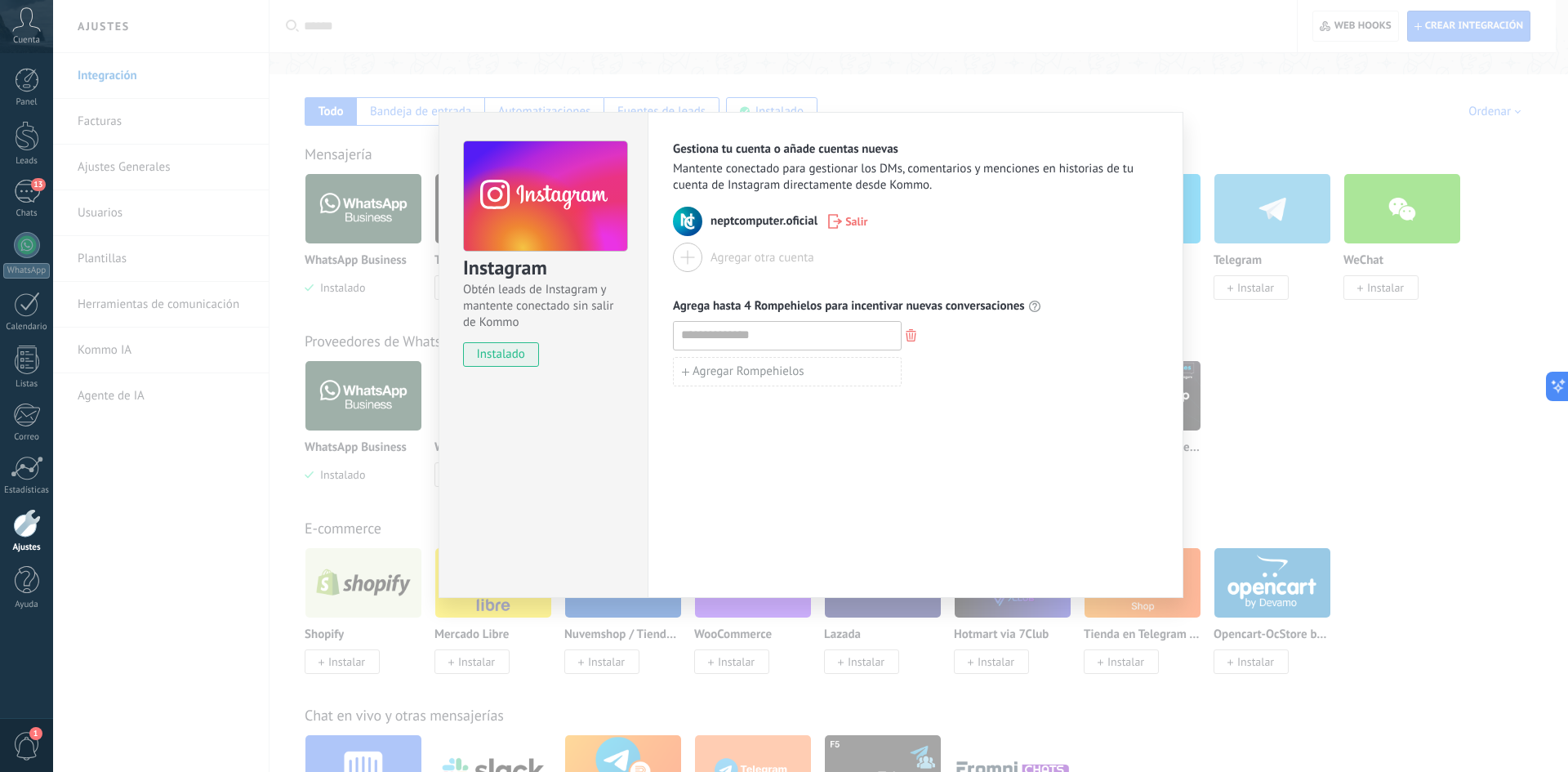 click 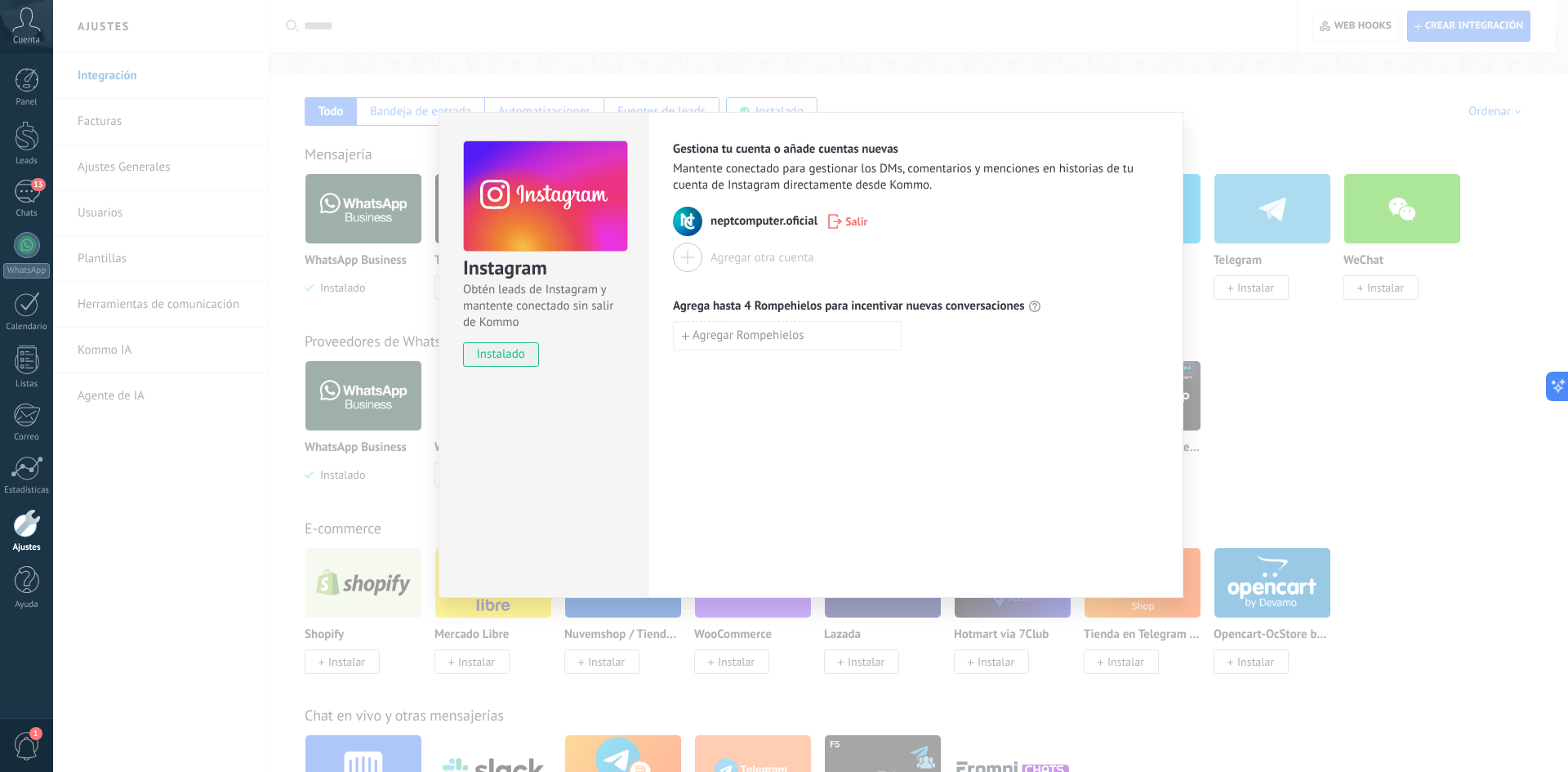 click on "Instagram Obtén leads de Instagram y mantente conectado sin salir de Kommo instalado Gestiona tu cuenta o añade cuentas nuevas Mantente conectado para gestionar los DMs, comentarios y menciones en historias de tu cuenta de Instagram directamente desde Kommo. [USERNAME] Salir Agregar otra cuenta Agrega hasta 4 Rompehielos para incentivar nuevas conversaciones Agregar Rompehielos" at bounding box center (810, 386) 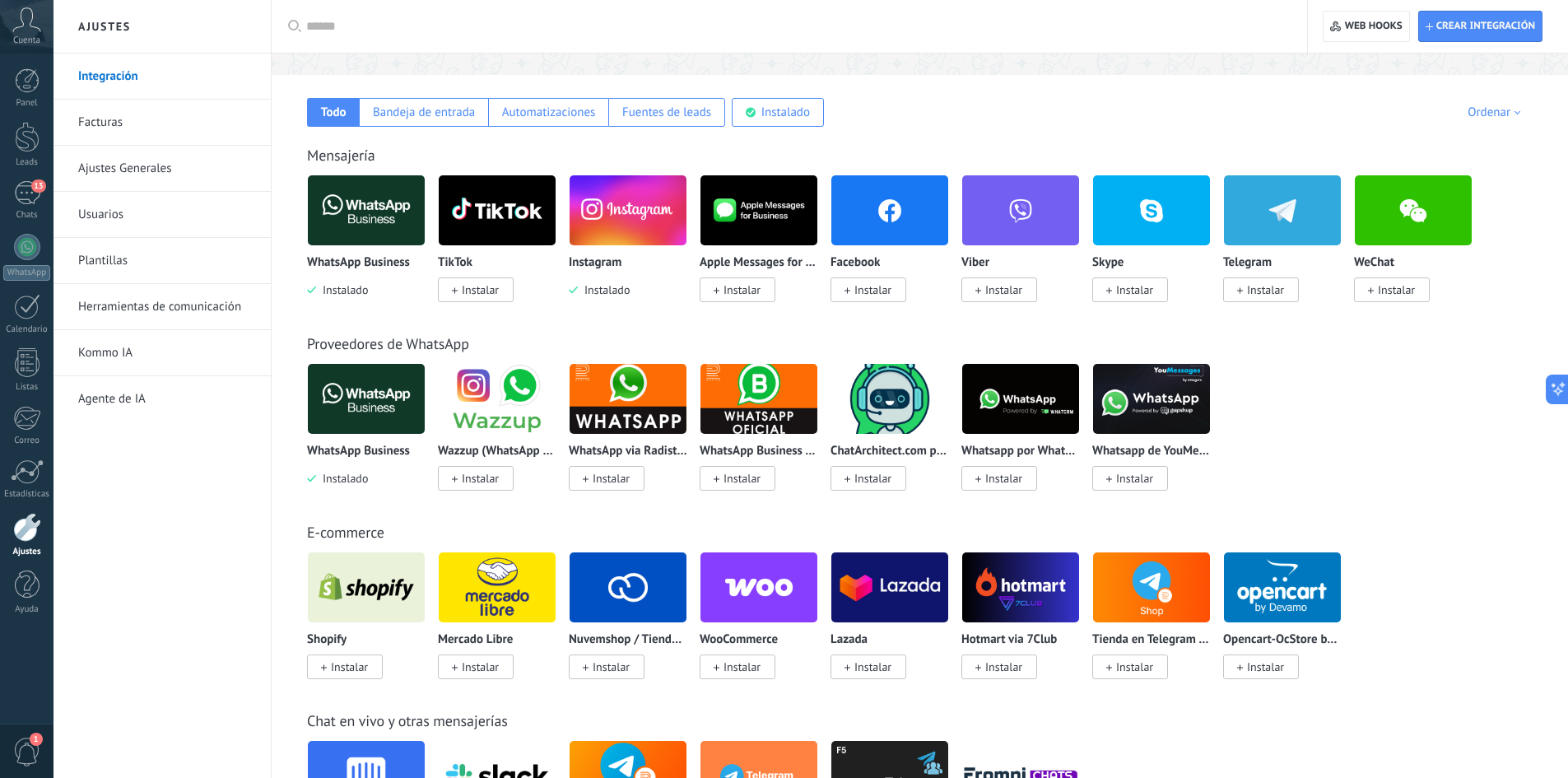 click on "Instalar" at bounding box center (480, 290) 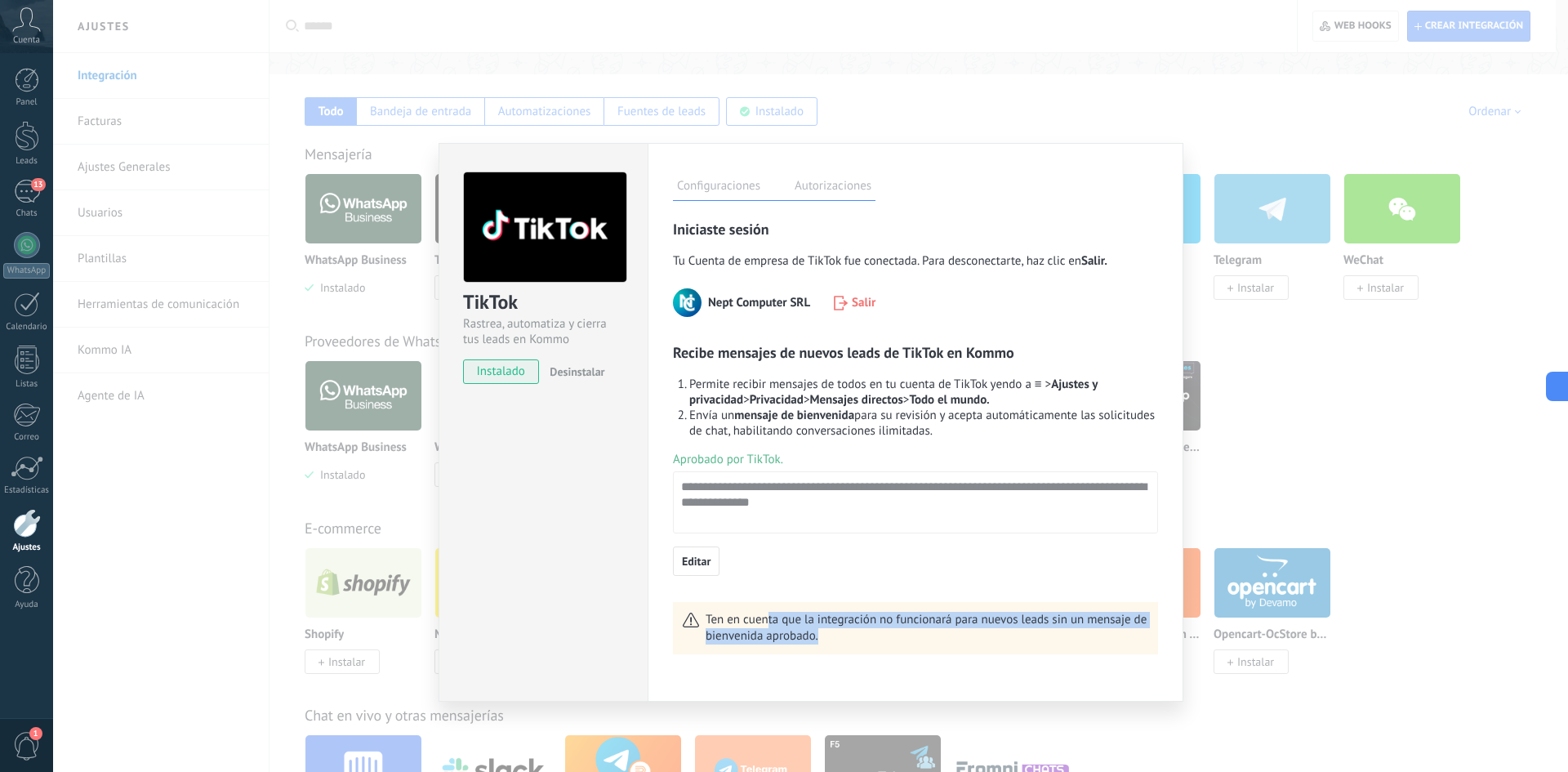 drag, startPoint x: 840, startPoint y: 640, endPoint x: 773, endPoint y: 617, distance: 70.837843 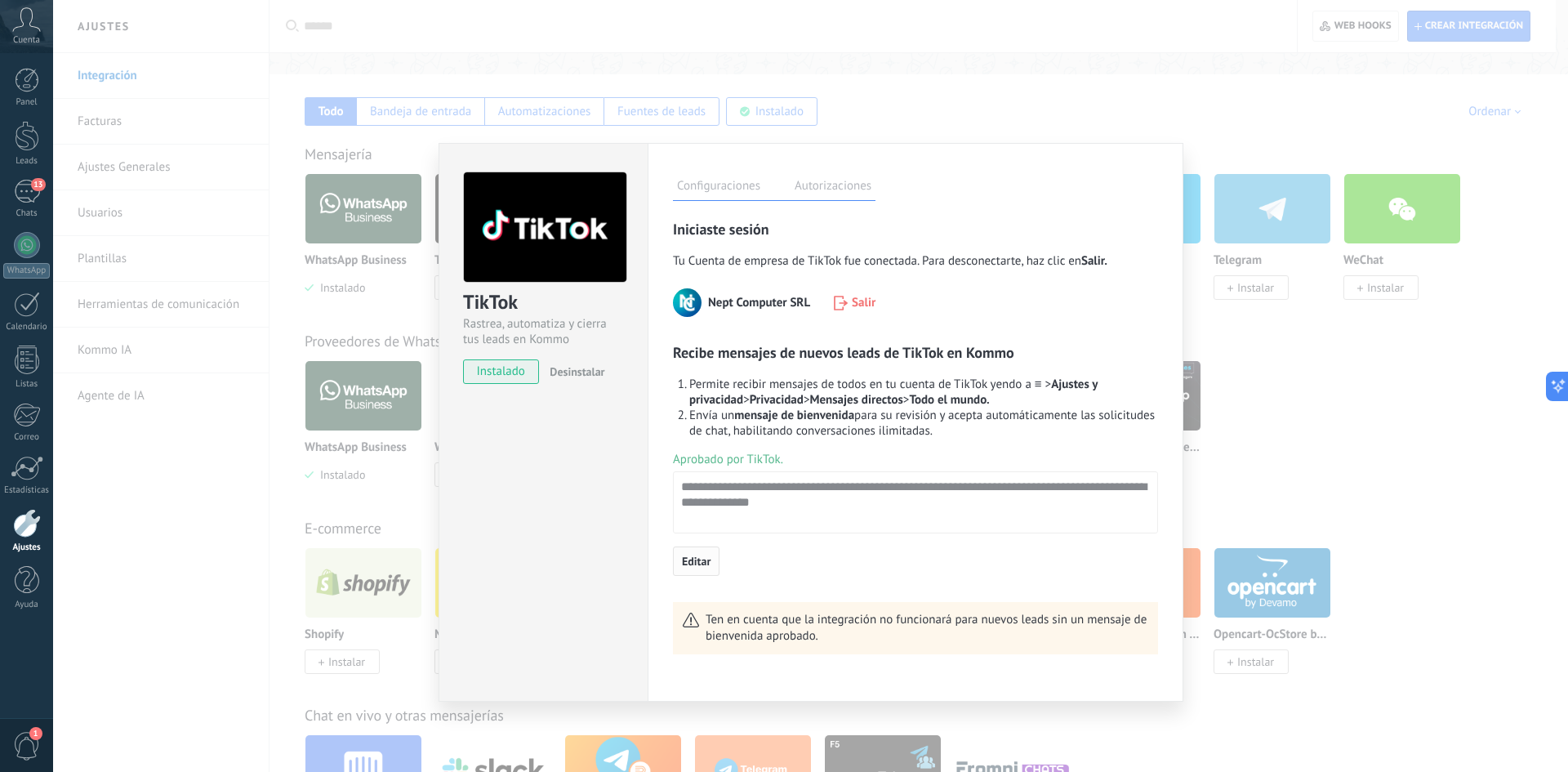 click on "Editar" at bounding box center (696, 561) 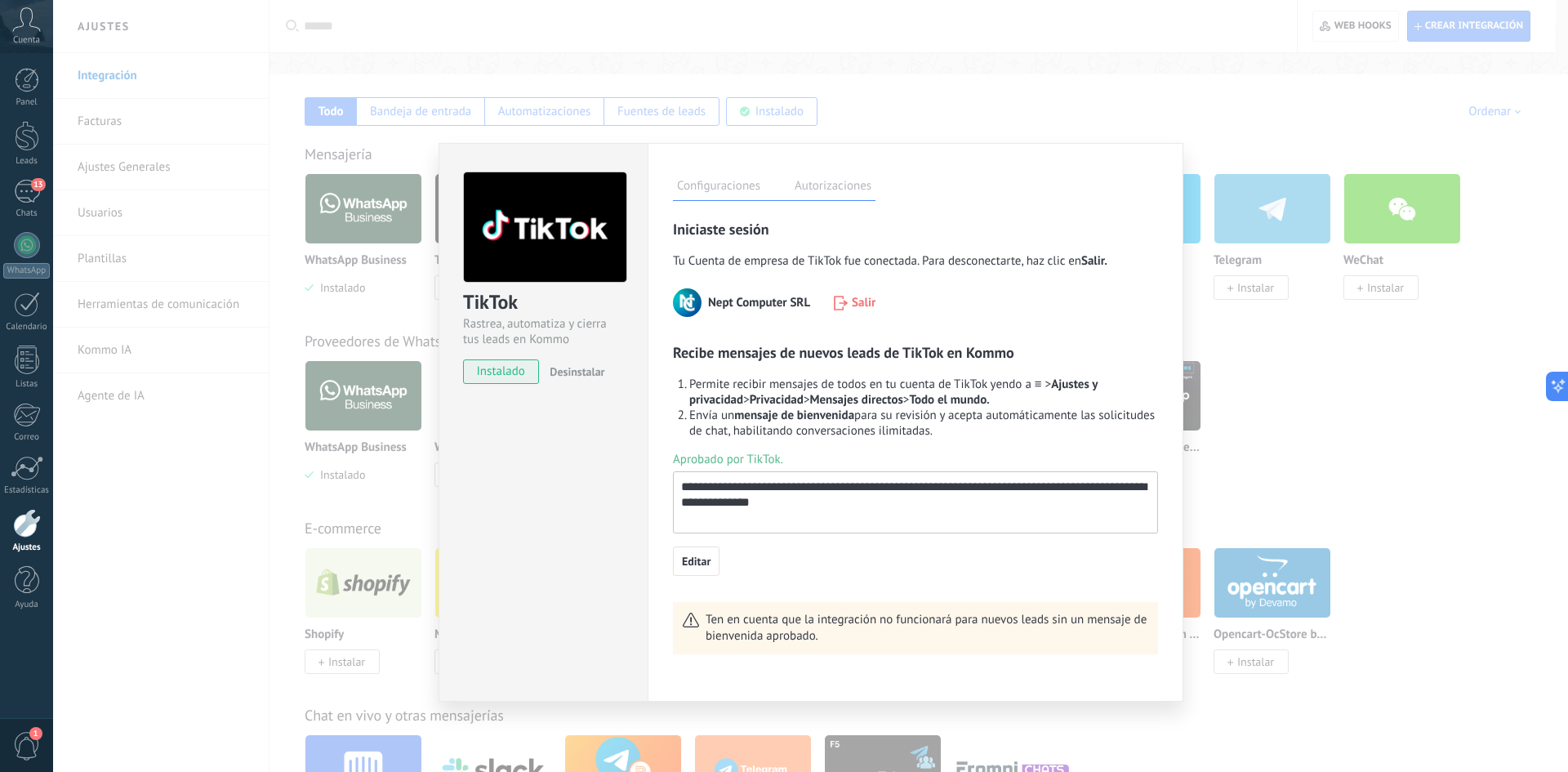 click on "**********" at bounding box center [914, 495] 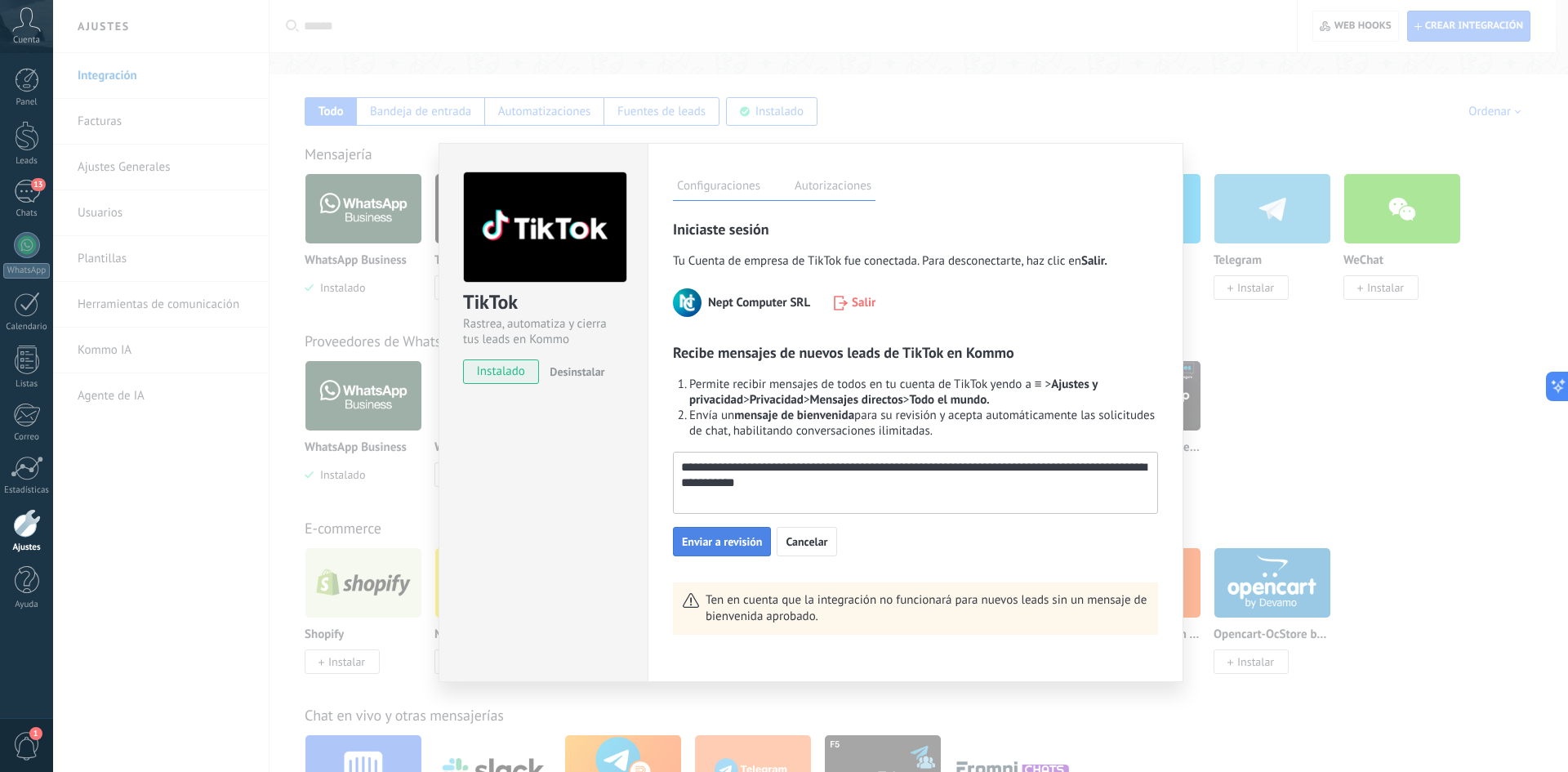 type on "**********" 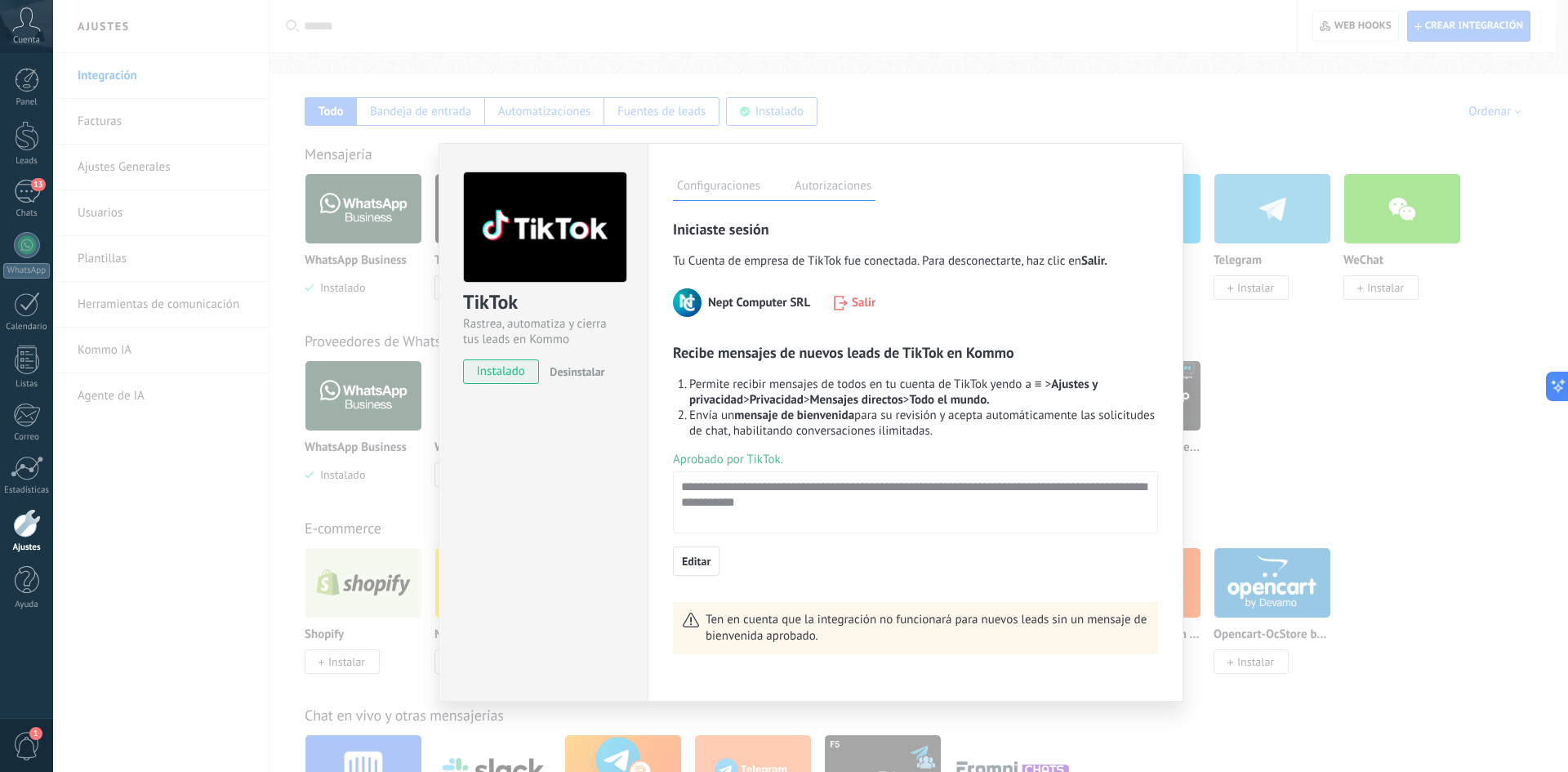 click on "TikTok Rastrea, automatiza y cierra tus leads en Kommo instalado Desinstalar Configuraciones Autorizaciones Esta pestaña registra a los usuarios que han concedido acceso a la integración a esta cuenta. Si deseas remover la posibilidad que un usuario pueda enviar solicitudes a la cuenta en nombre de esta integración, puedes revocar el acceso. Si el acceso a todos los usuarios es revocado, la integración dejará de funcionar. Esta aplicación está instalada, pero nadie le ha dado acceso aún. Rastrea, automatiza y cierra tus leads en Kommo más Guardar Iniciaste sesión Tu Cuenta de empresa de TikTok fue conectada. Para desconectarte, haz clic en Salir. [COMPANY_NAME] Salir Recibe mensajes de nuevos leads de TikTok en Kommo Permite recibir mensajes de todos en tu cuenta de TikTok yendo a ≡ > Ajustes y privacidad > Privacidad > Mensajes directos > Todo el mundo. Envía un mensaje de bienvenida Aprobado por TikTok. Editar" at bounding box center (810, 386) 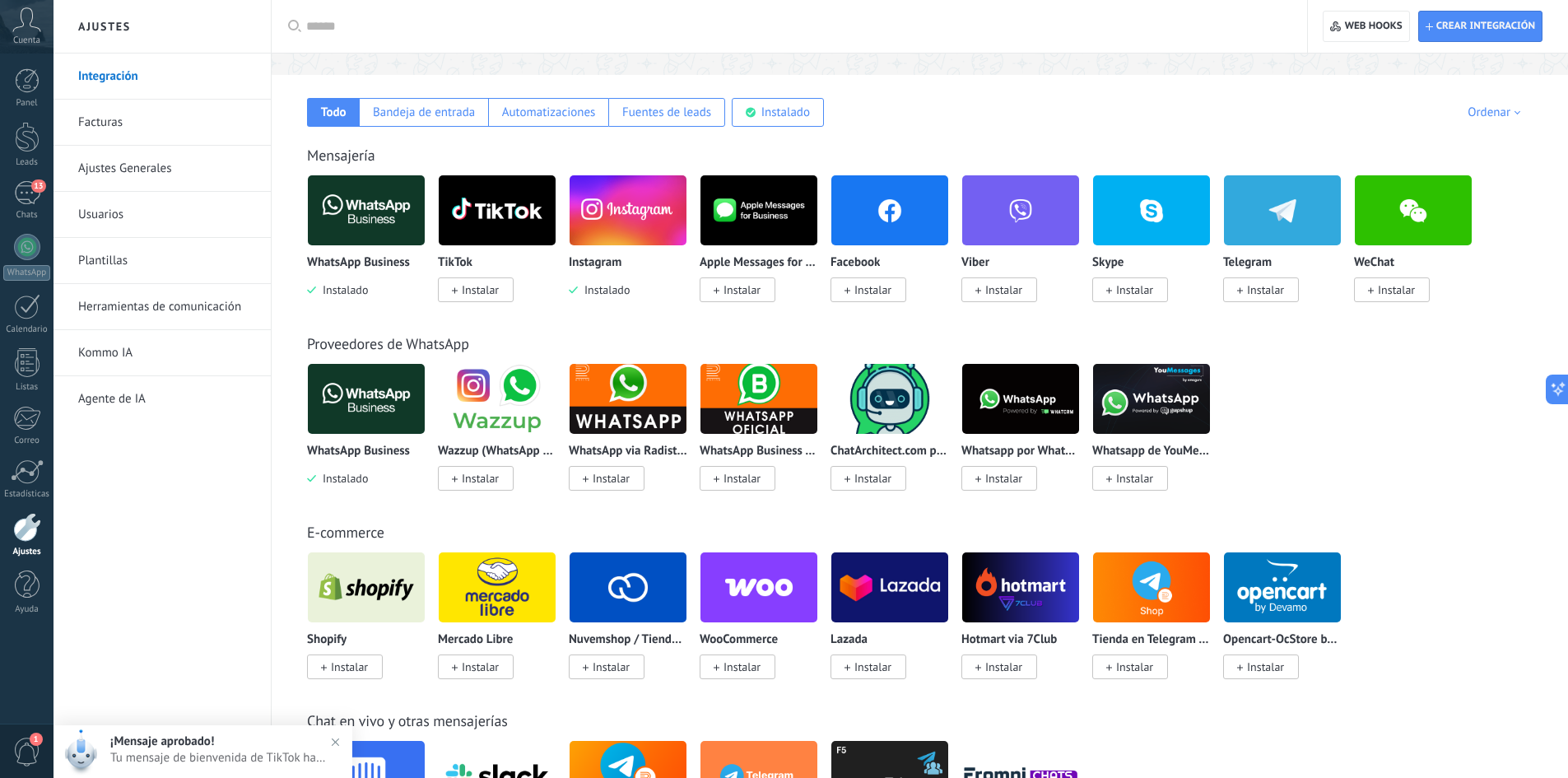 click on "Instalar" at bounding box center [872, 290] 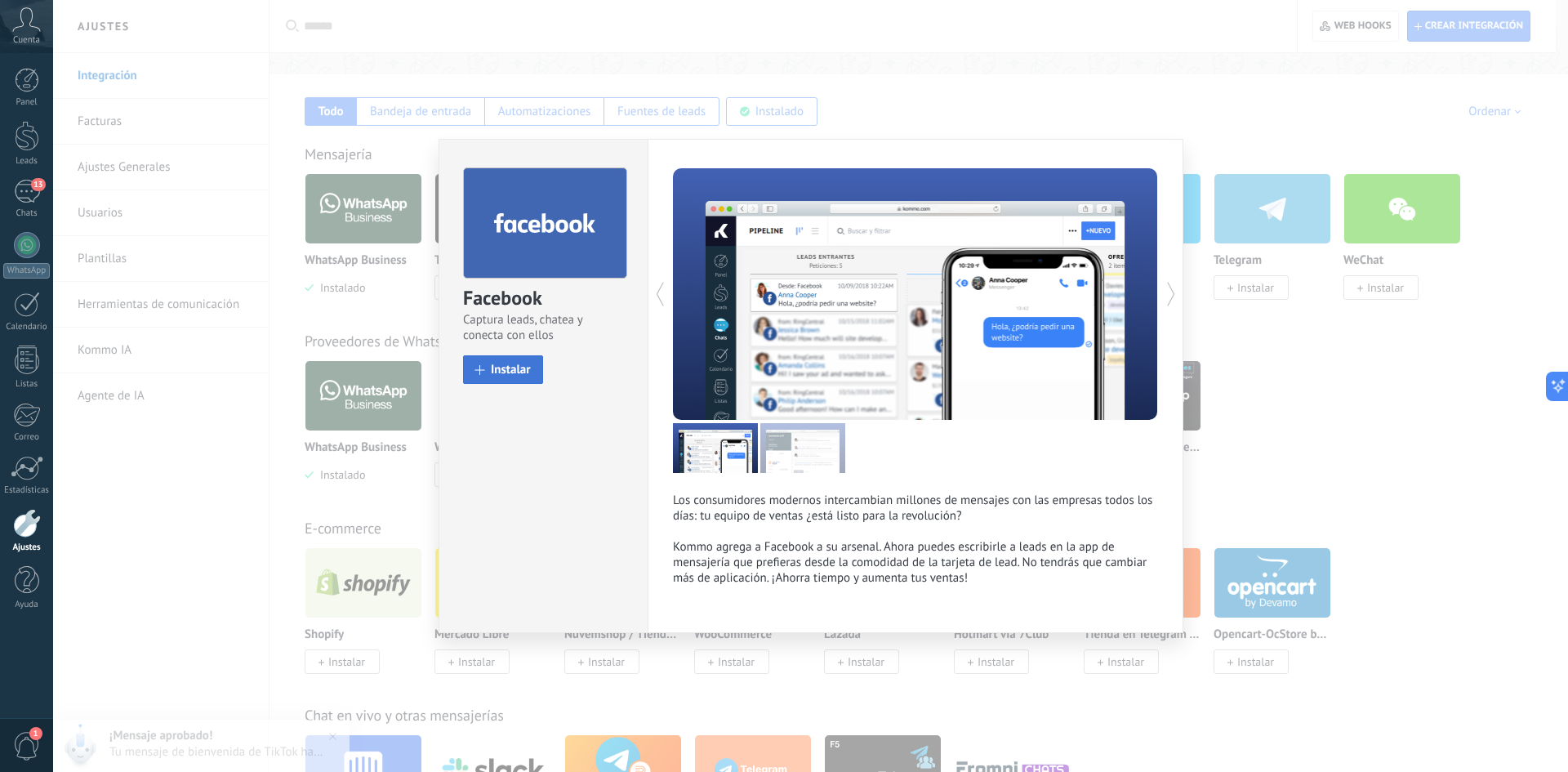 click on "Instalar" at bounding box center (510, 369) 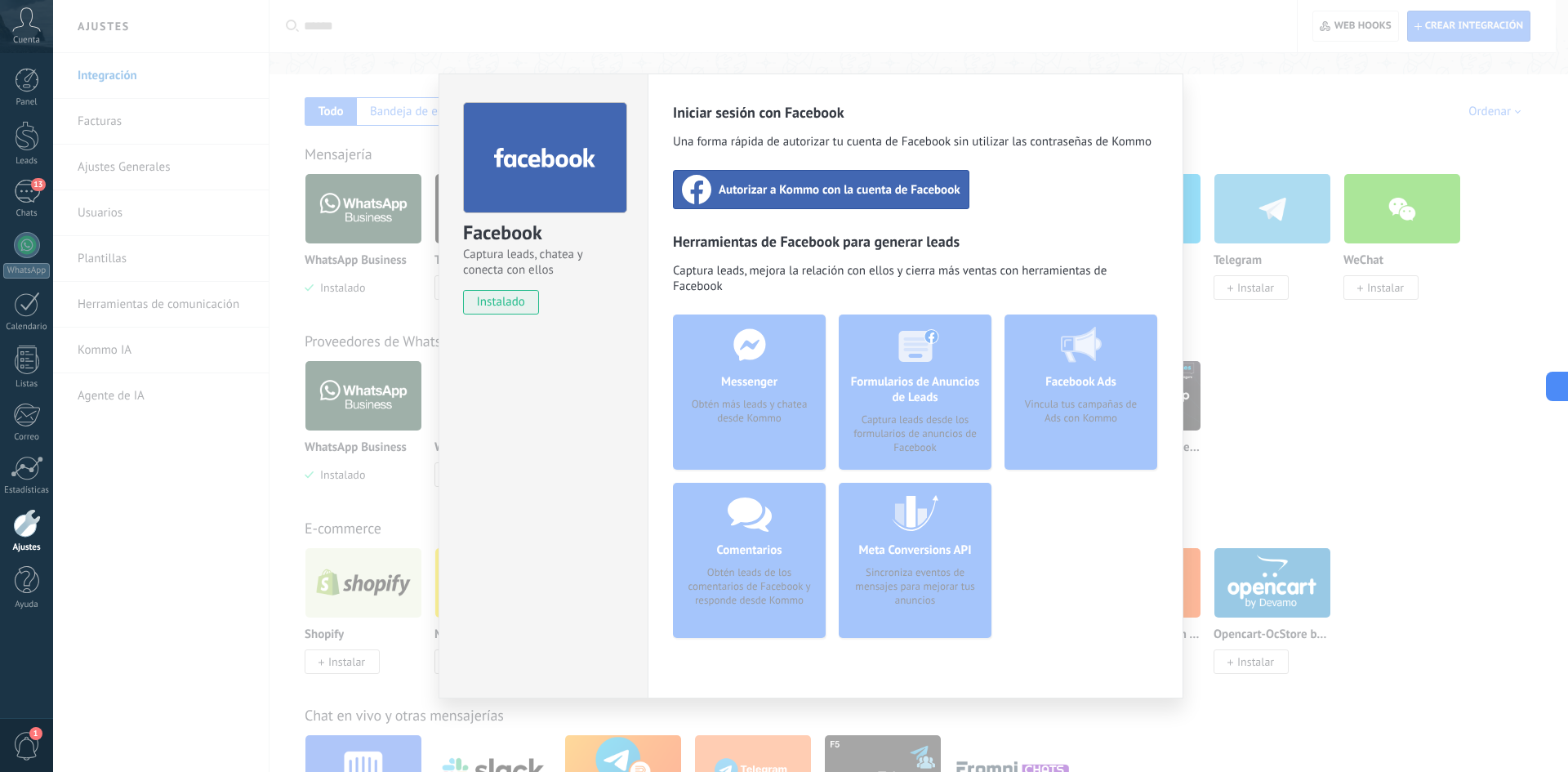 click on "Autorizar a Kommo con la cuenta de Facebook" at bounding box center (840, 190) 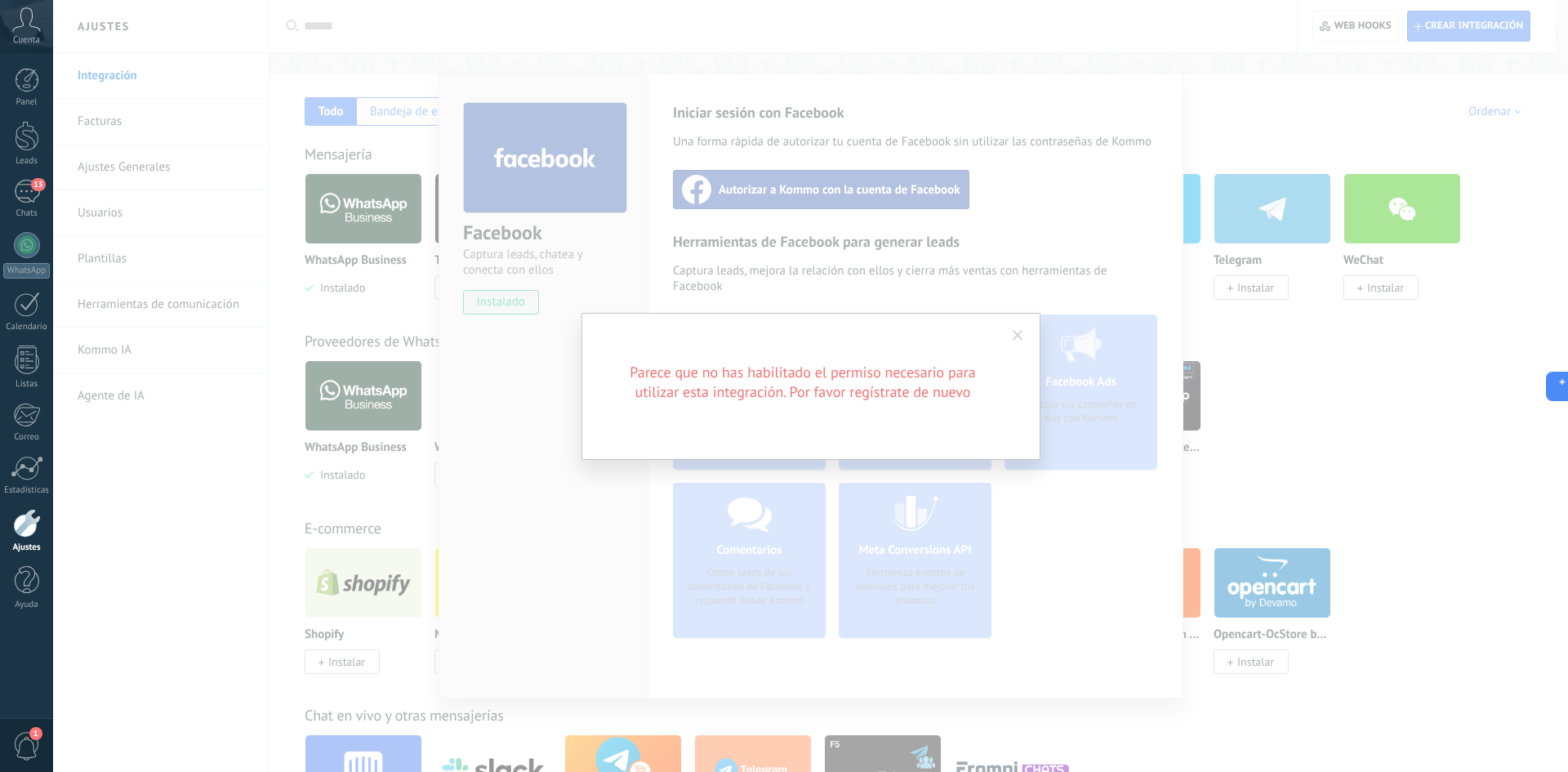click at bounding box center [1018, 336] 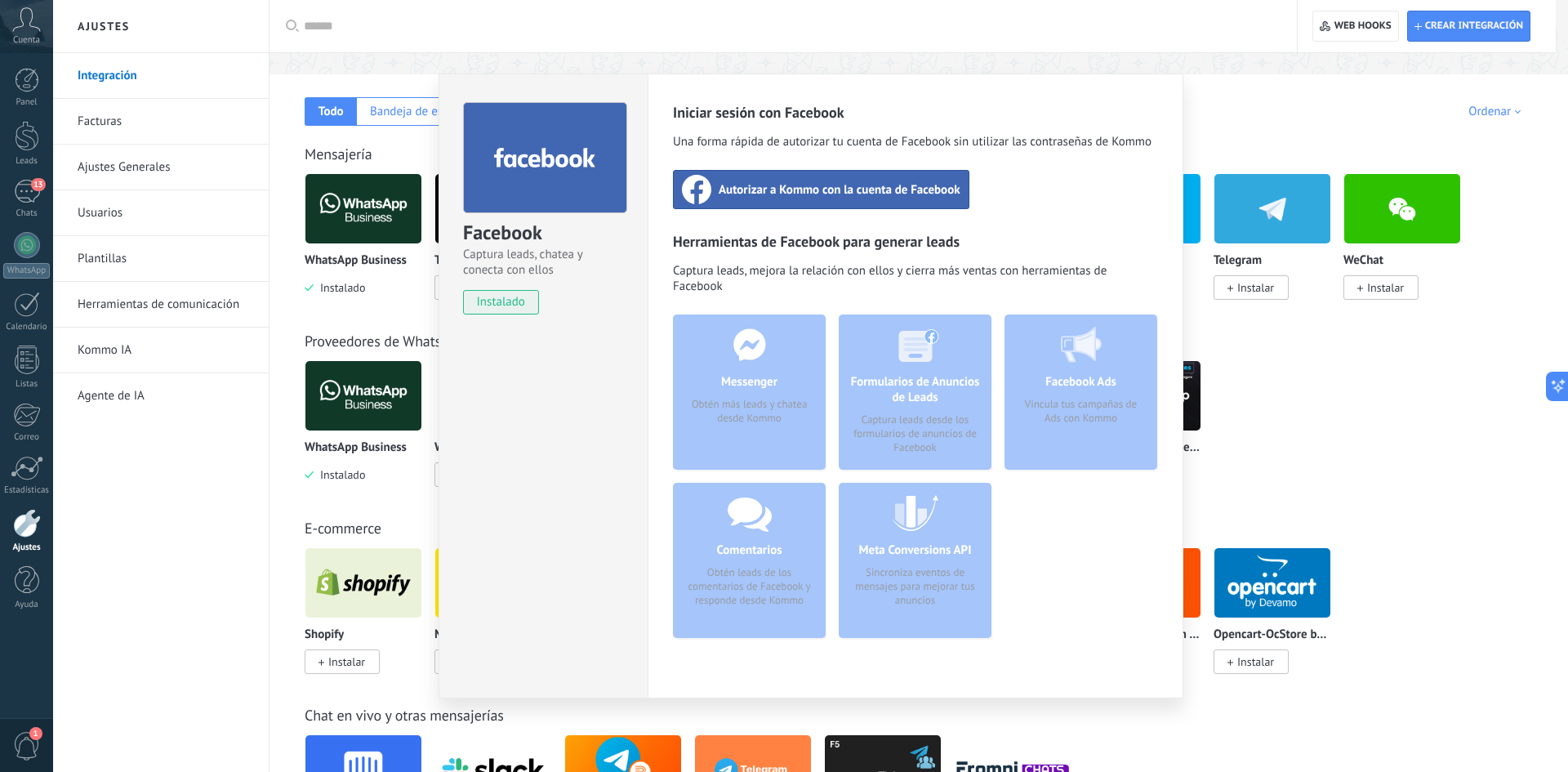 click on "Facebook Captura leads, chatea y conecta con ellos instalado Desinstalar Iniciar sesión con Facebook Una forma rápida de autorizar tu cuenta de Facebook sin utilizar las contraseñas de Kommo Autorizar a Kommo con la cuenta de Facebook Herramientas de Facebook para generar leads Captura leads, mejora la relación con ellos y cierra más ventas con herramientas de Facebook Messenger Obtén más leads y chatea desde Kommo Comentarios Obtén leads de los comentarios de Facebook y responde desde Kommo Formularios de Anuncios de Leads Captura leads desde los formularios de anuncios de Facebook Meta Conversions API Sincroniza eventos de mensajes para mejorar tus anuncios Facebook Ads Vincula tus campañas de Ads con Kommo más" at bounding box center (810, 386) 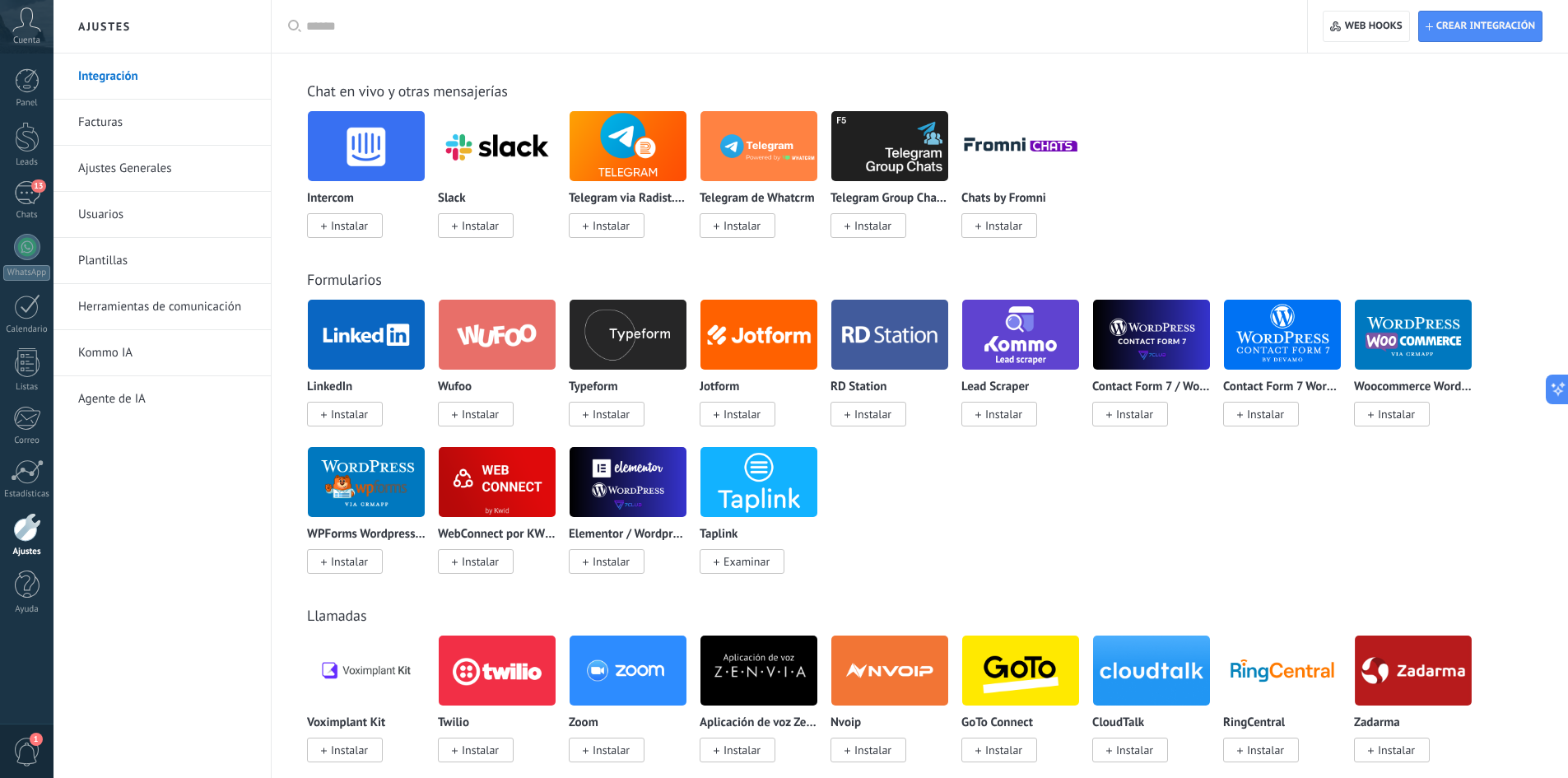 scroll, scrollTop: 741, scrollLeft: 0, axis: vertical 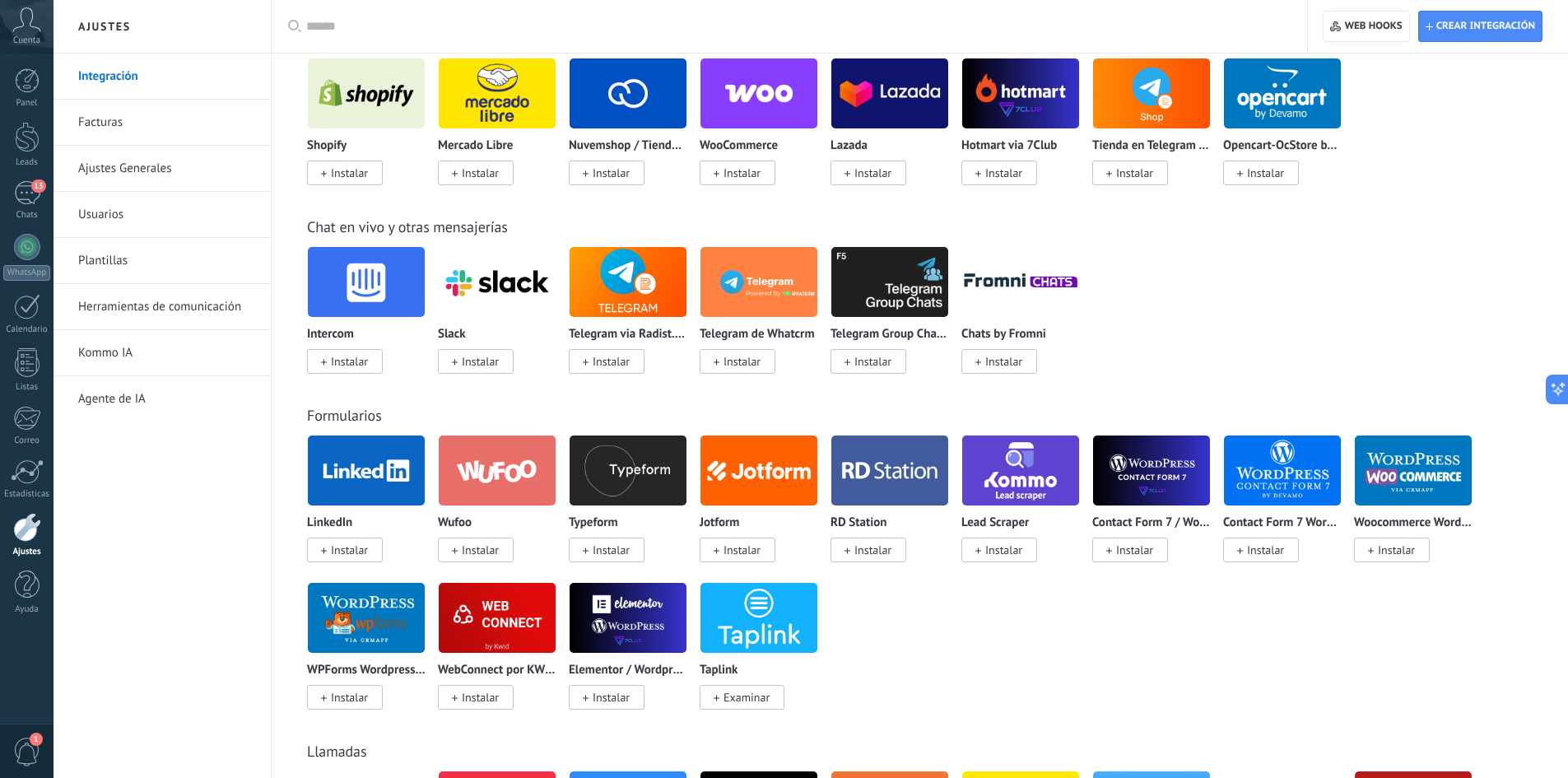 click on "Ajustes Generales" at bounding box center (166, 169) 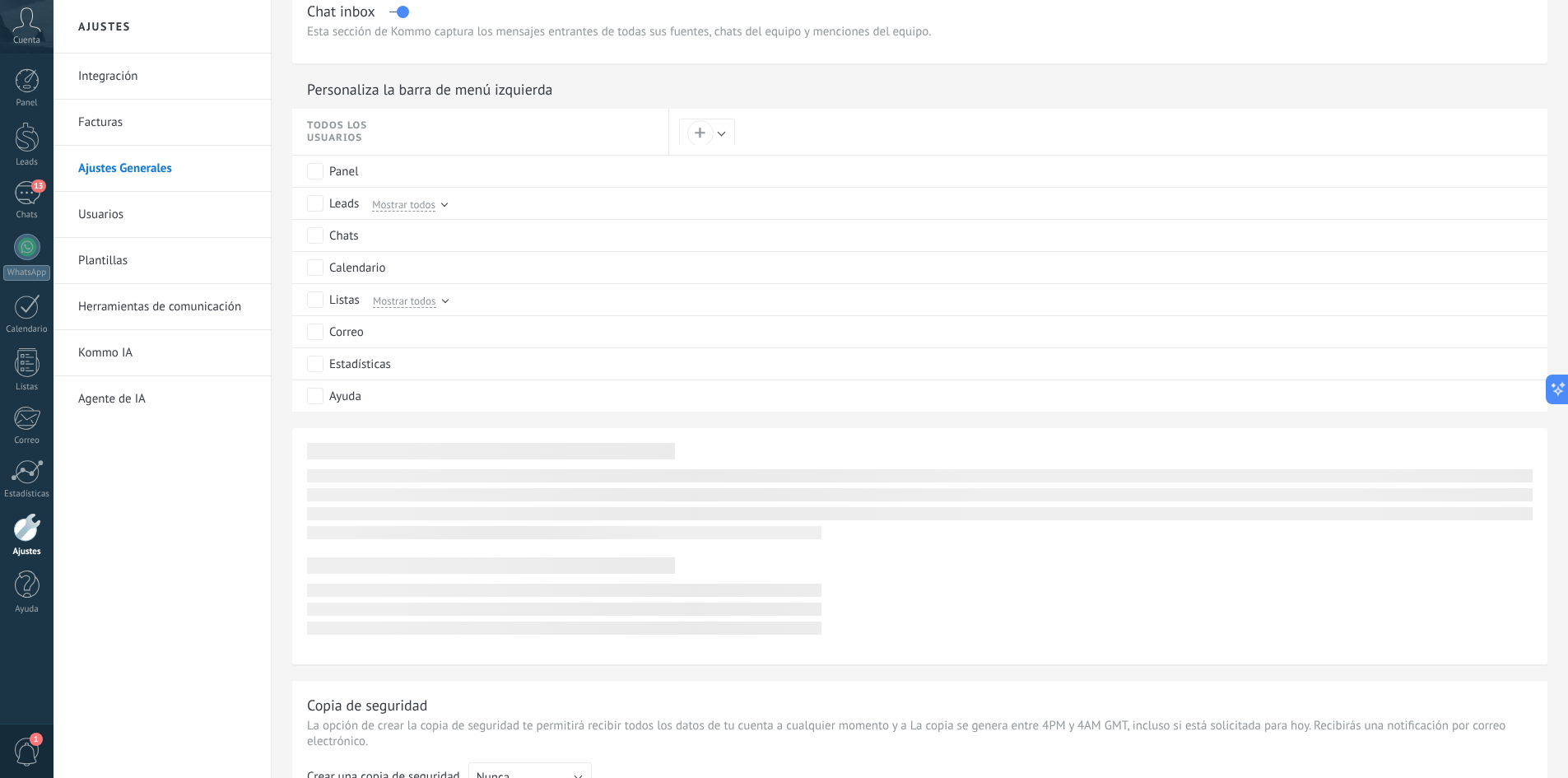 scroll, scrollTop: 0, scrollLeft: 0, axis: both 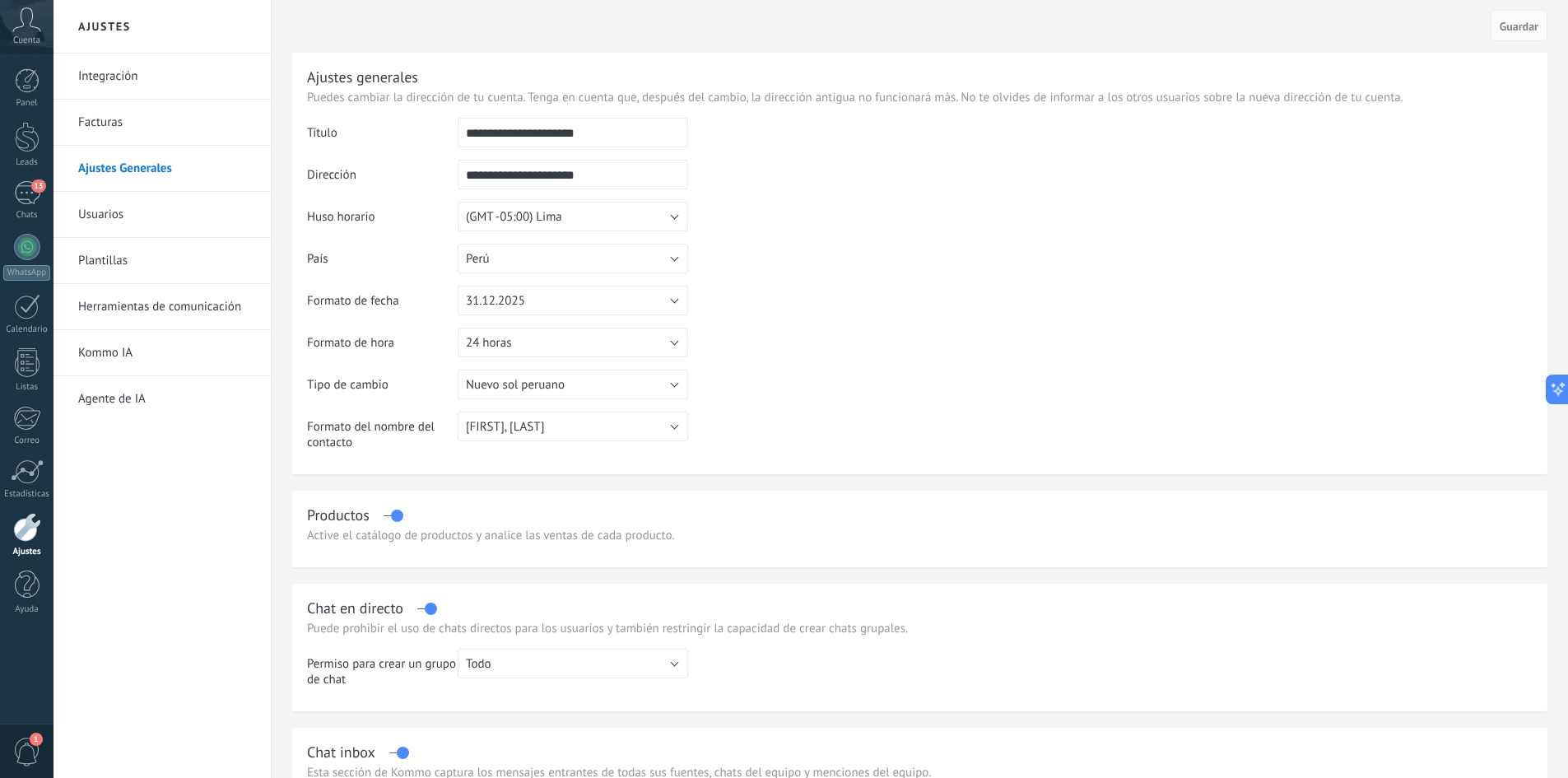drag, startPoint x: 504, startPoint y: 133, endPoint x: 394, endPoint y: 131, distance: 110.01818 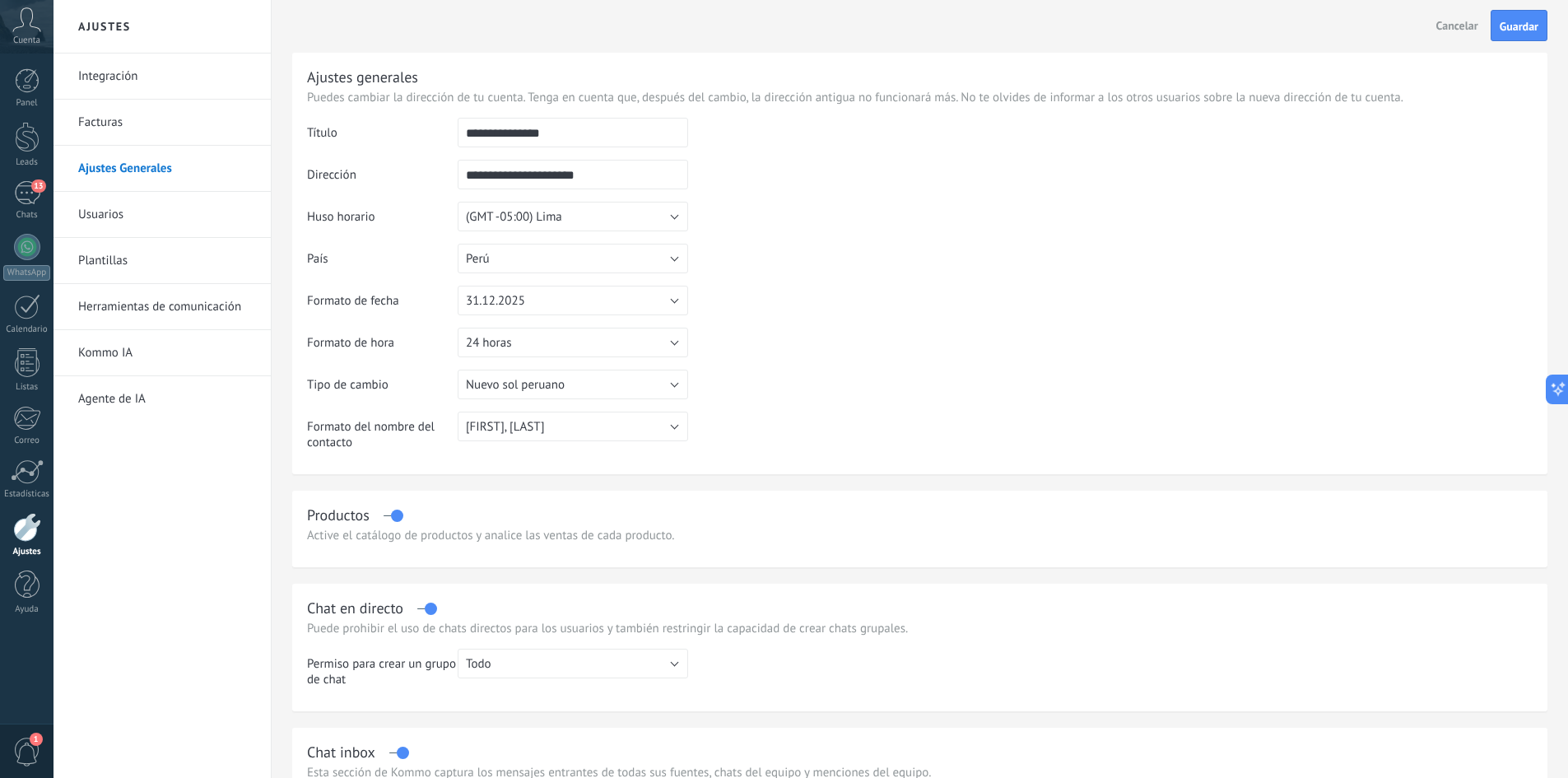 type on "**********" 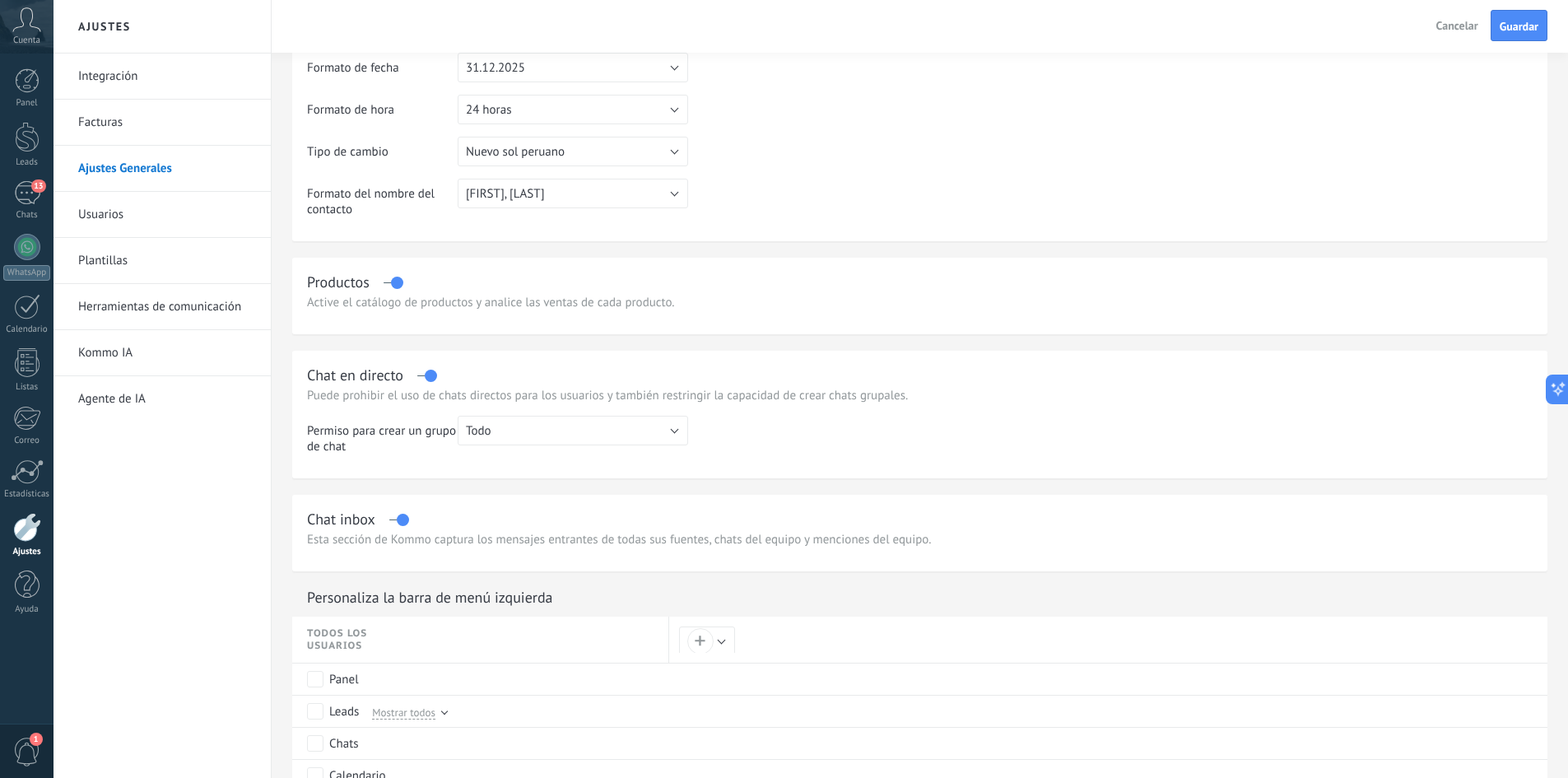 scroll, scrollTop: 247, scrollLeft: 0, axis: vertical 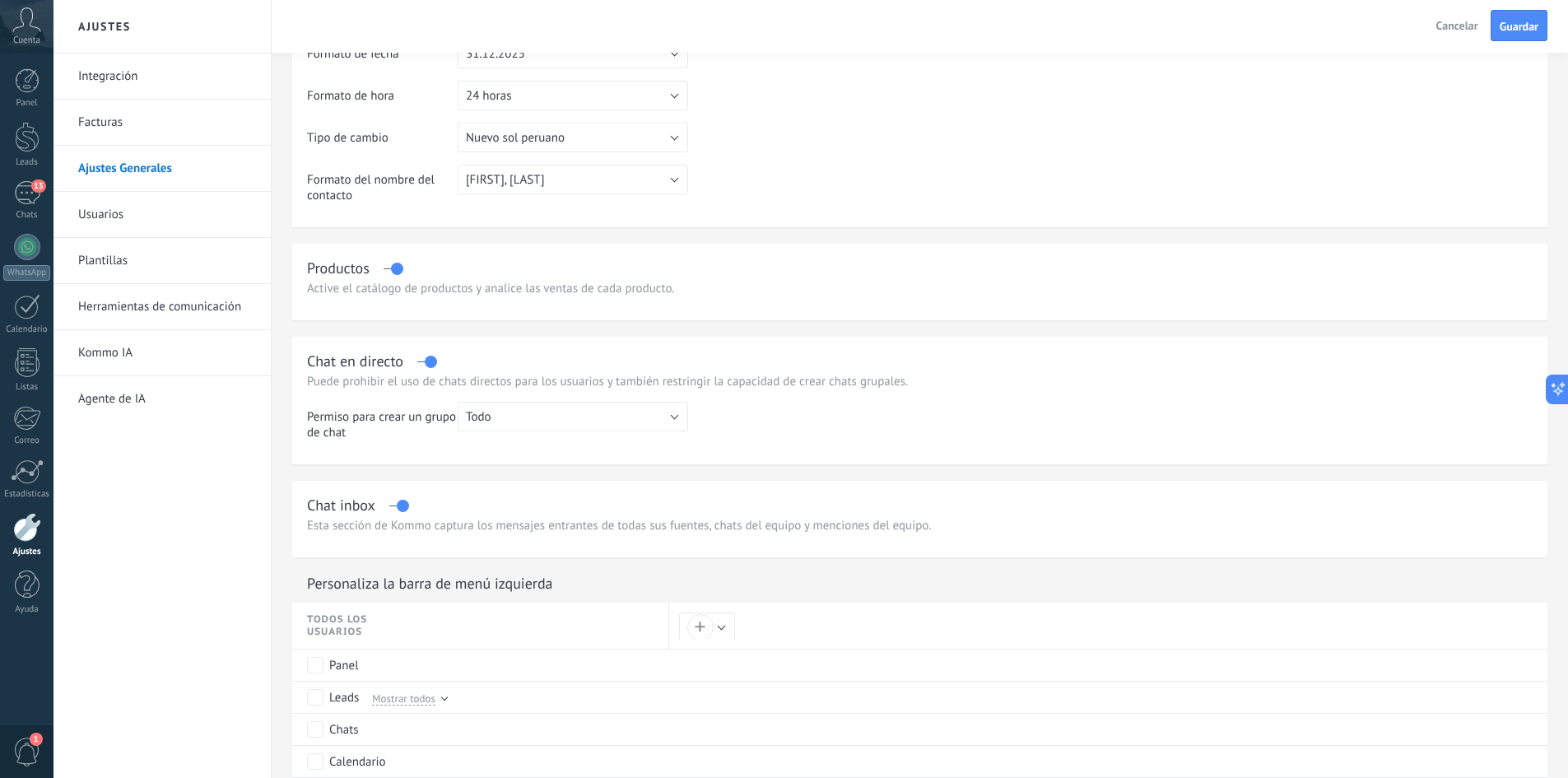type on "**********" 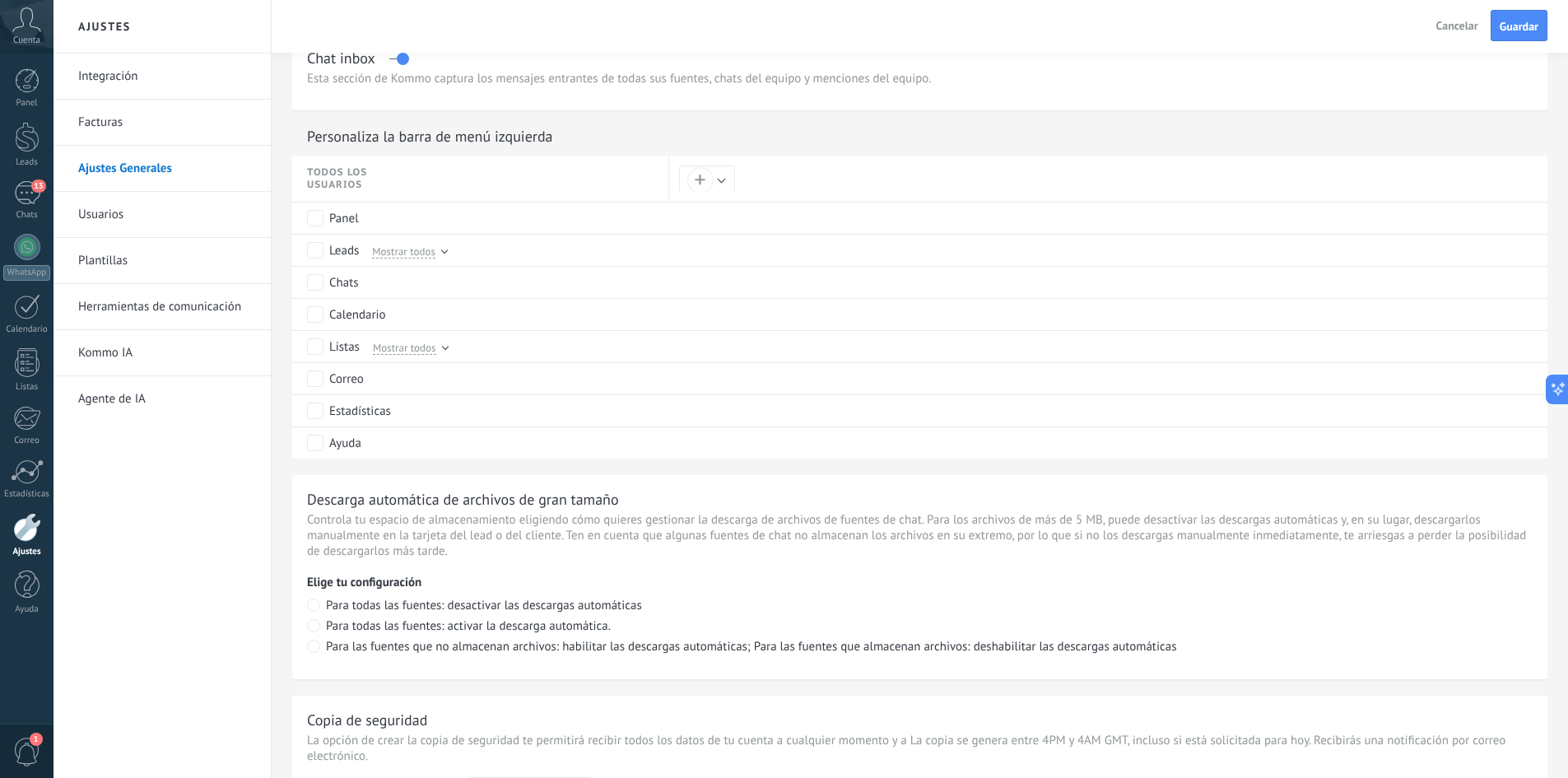scroll, scrollTop: 1020, scrollLeft: 0, axis: vertical 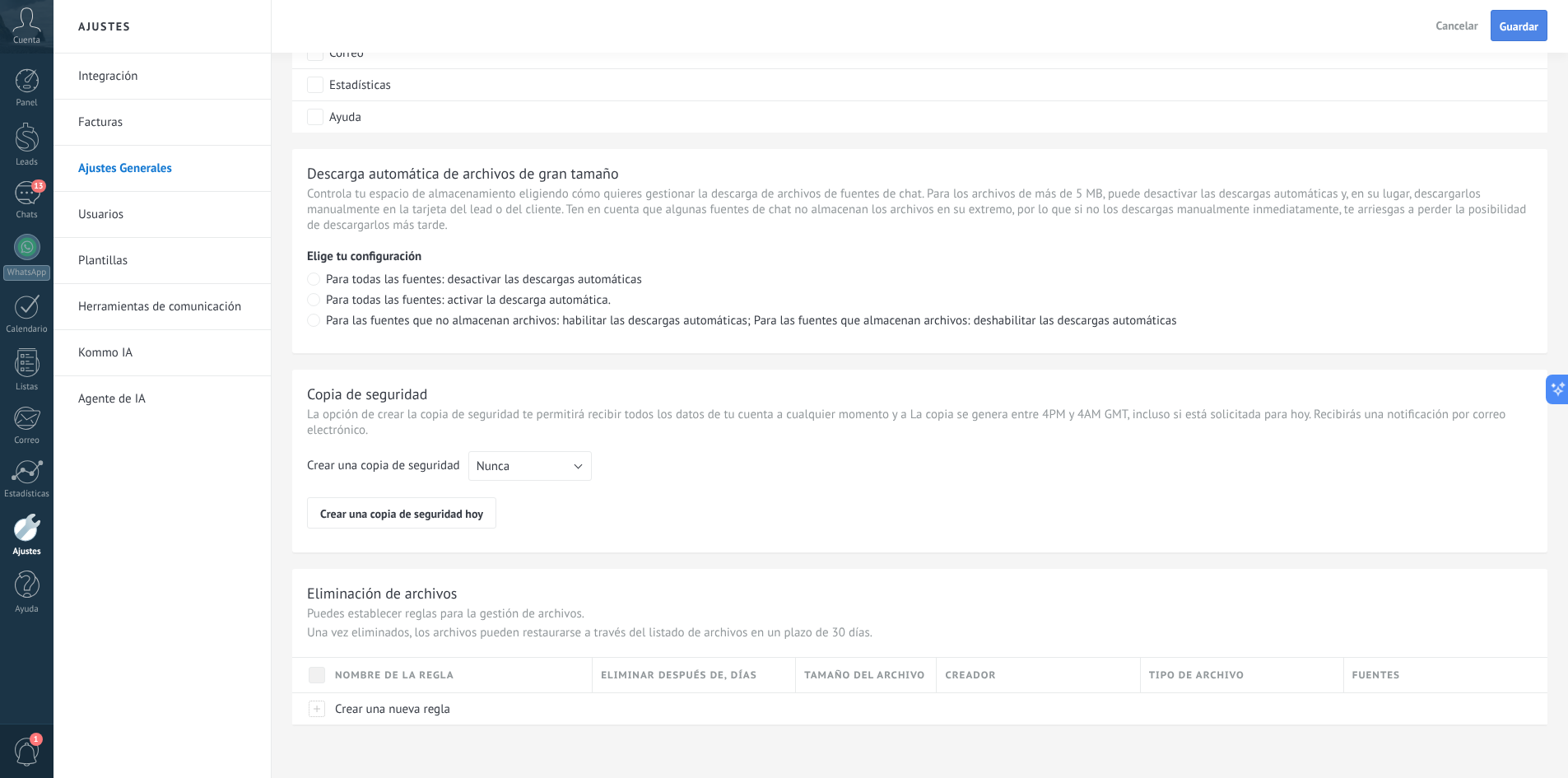 click on "Guardar" at bounding box center (1519, 26) 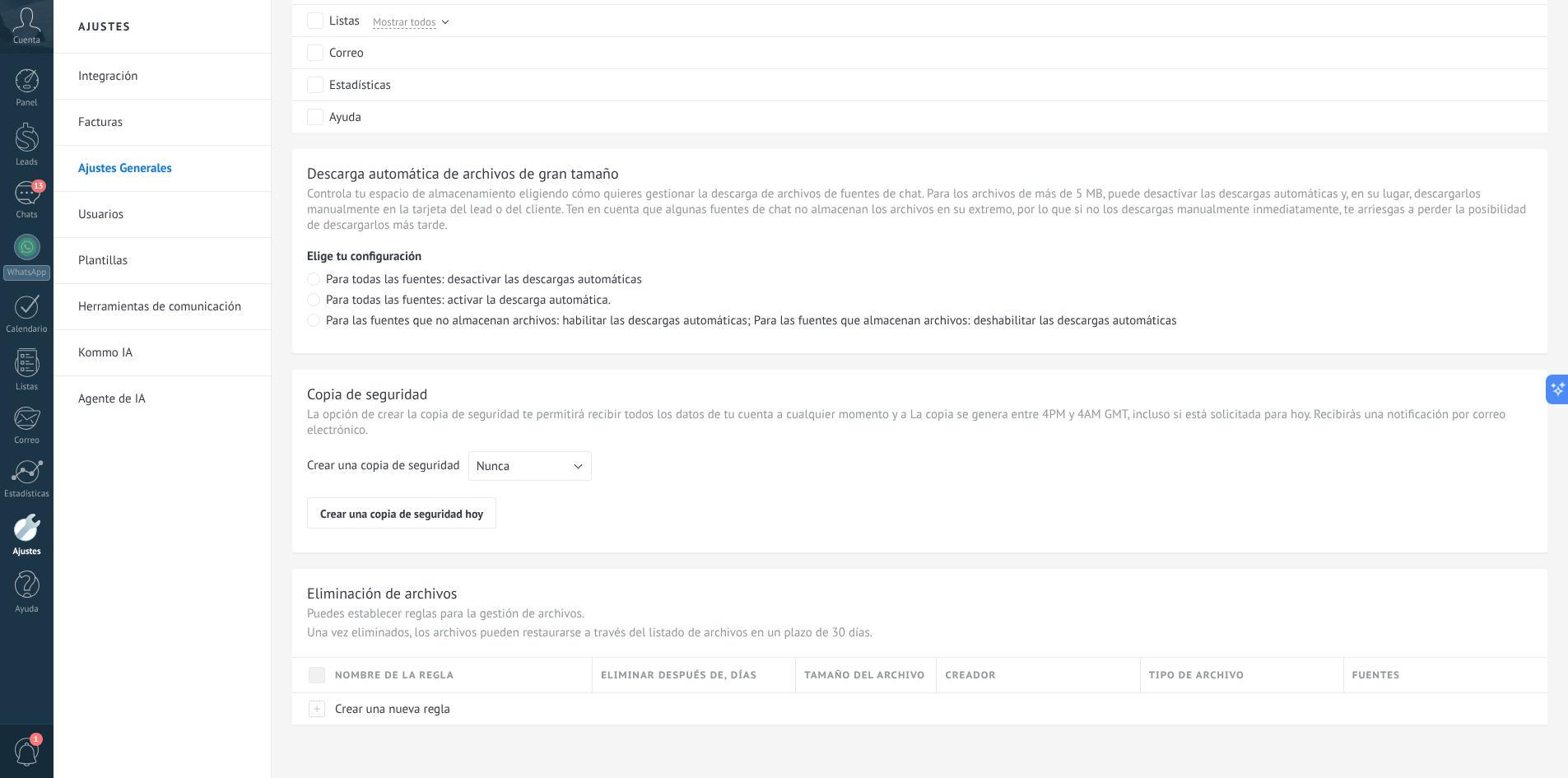 click on "Usuarios" at bounding box center [166, 215] 